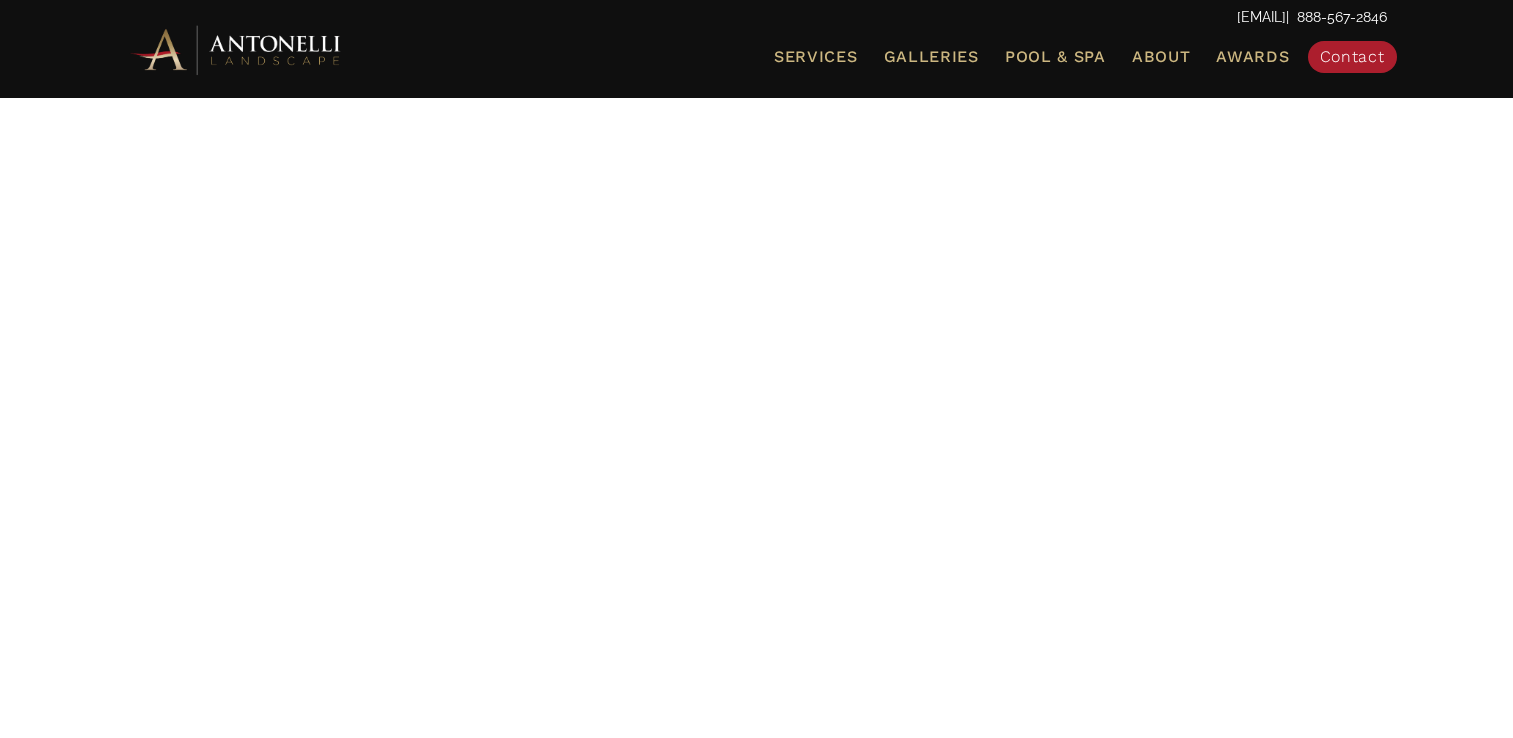 scroll, scrollTop: 0, scrollLeft: 0, axis: both 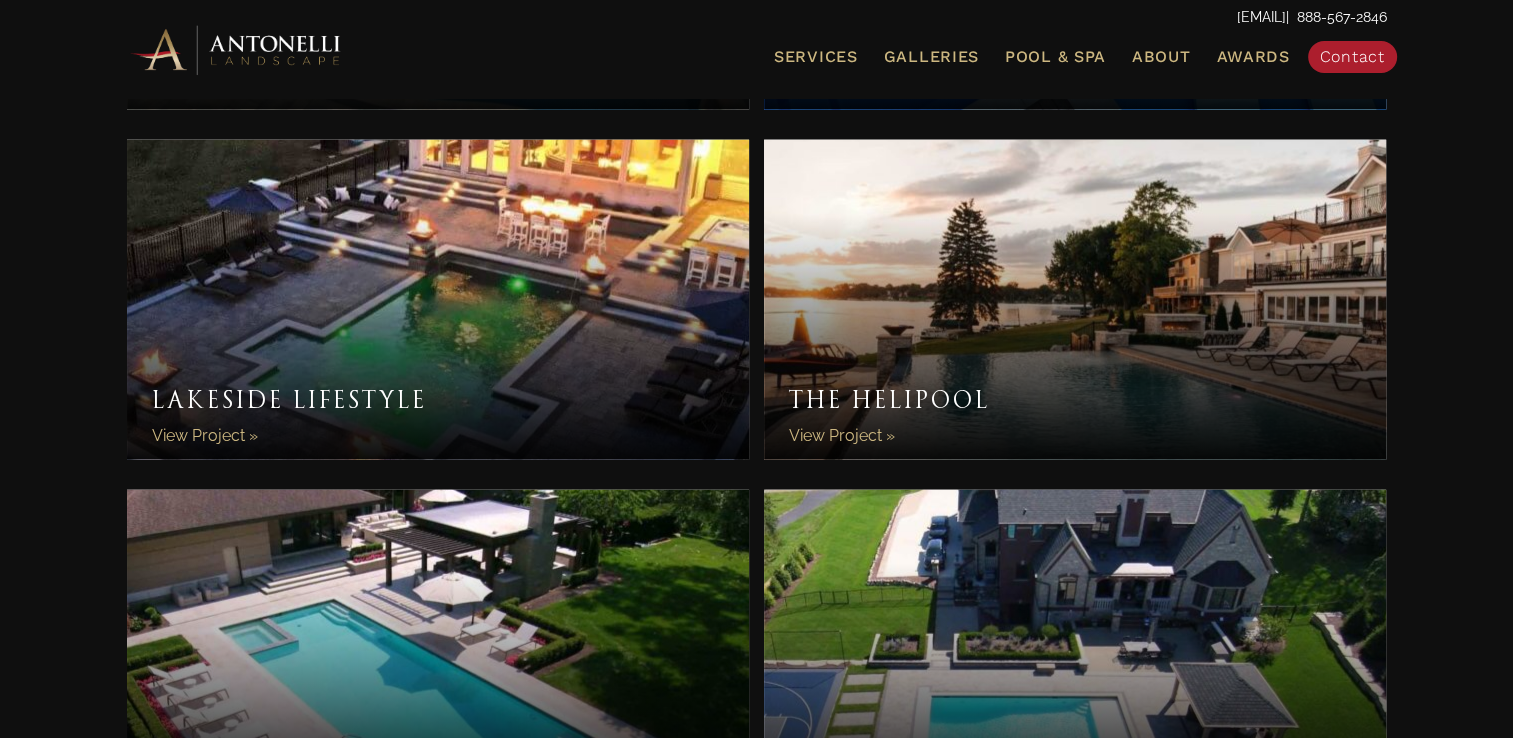 click on "The Helipool" at bounding box center (1075, 300) 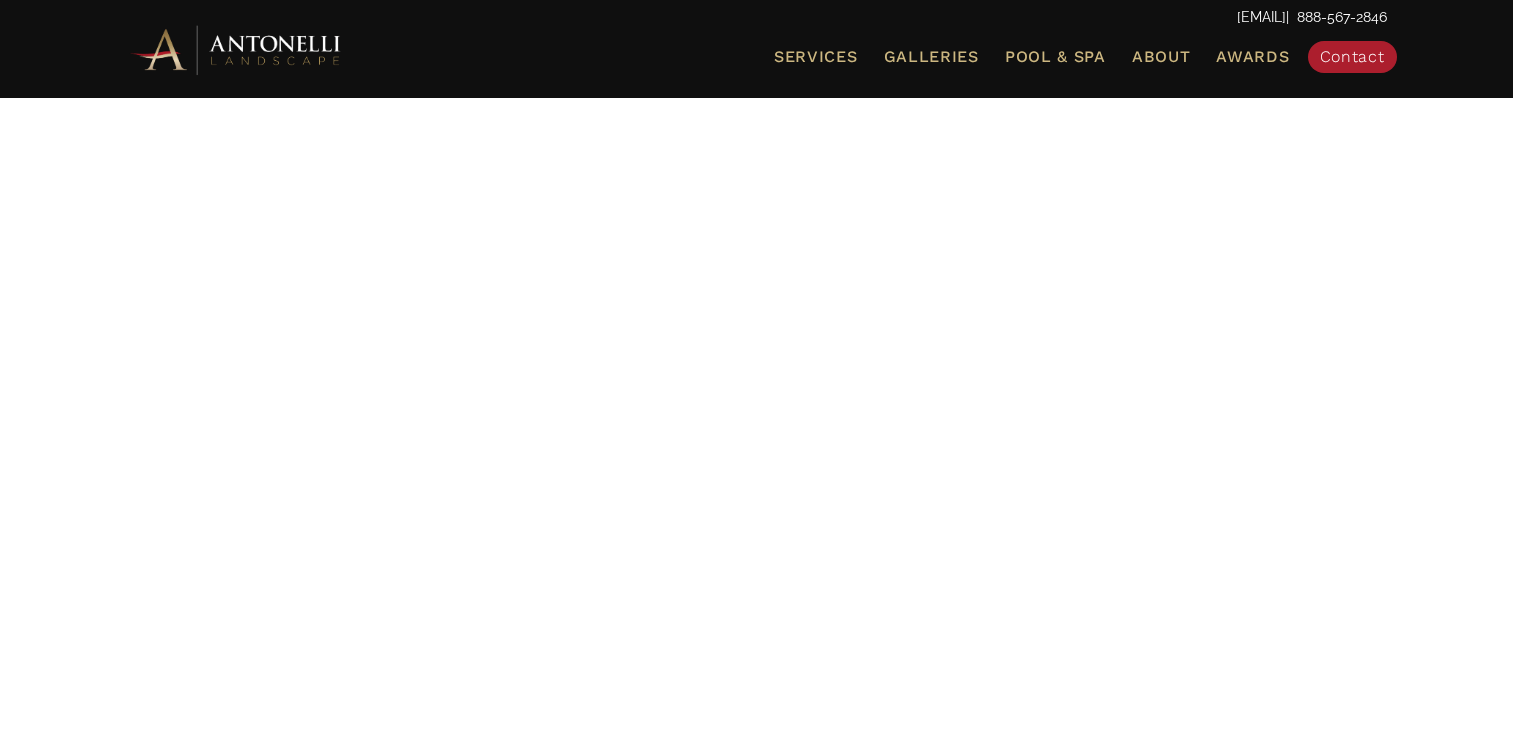 scroll, scrollTop: 0, scrollLeft: 0, axis: both 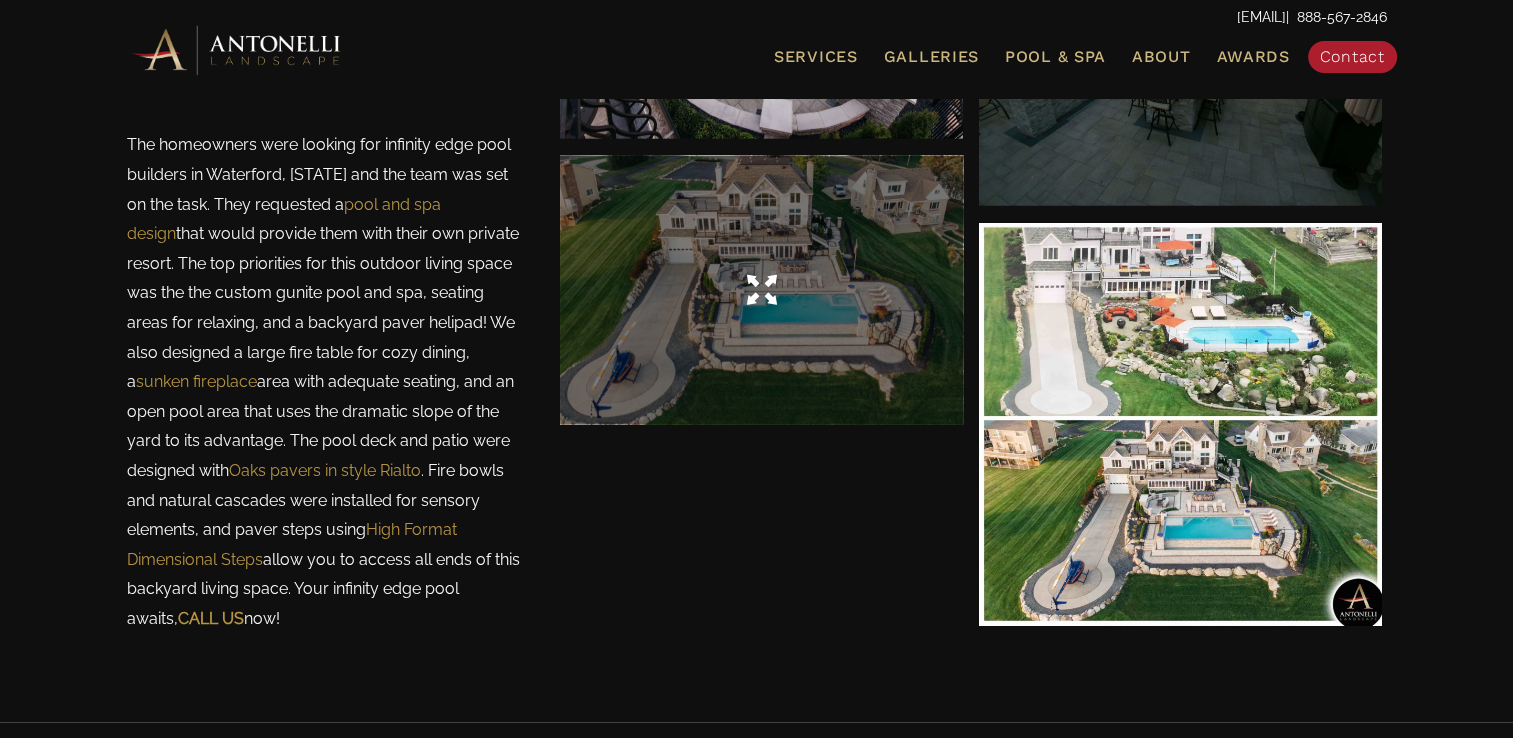 click at bounding box center [761, 290] 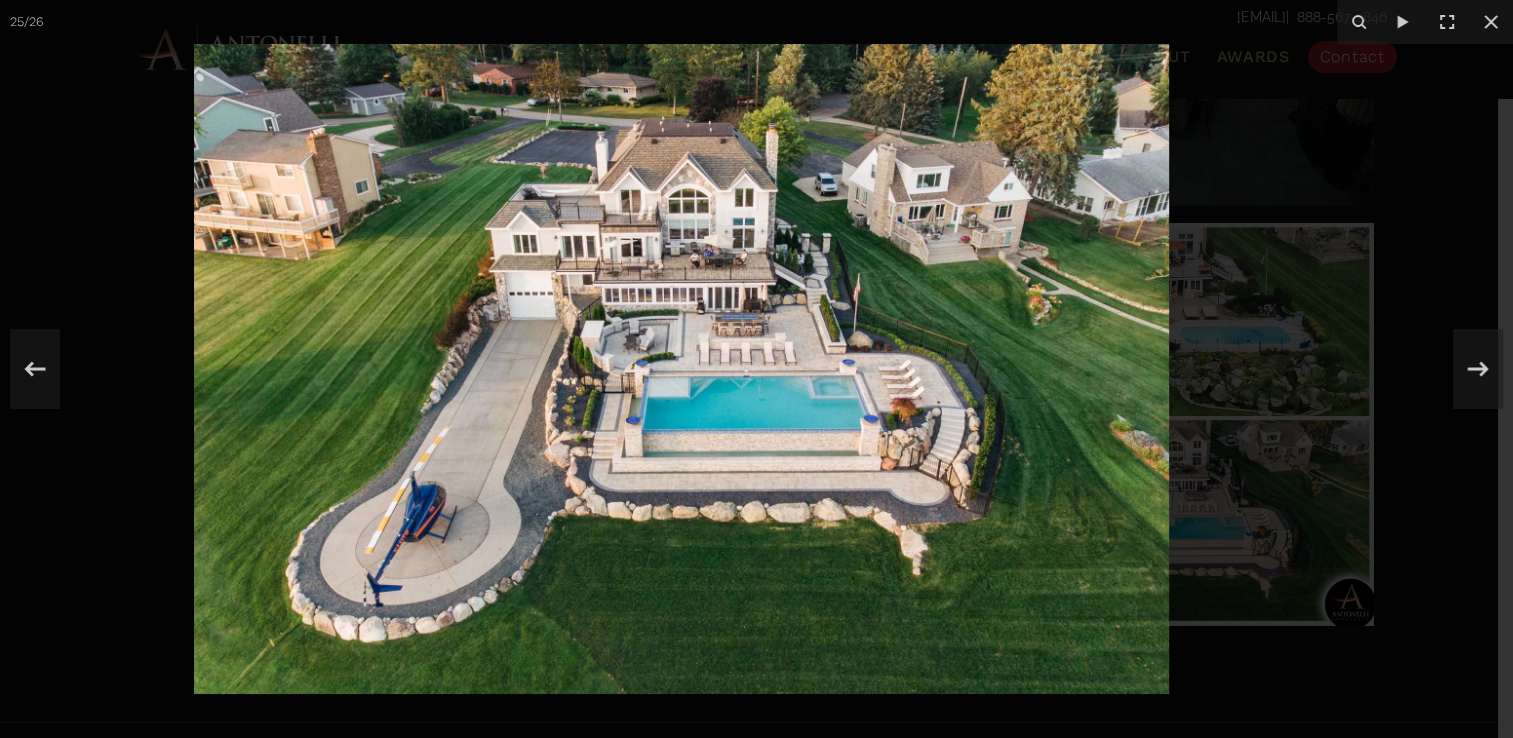 drag, startPoint x: 780, startPoint y: 409, endPoint x: 712, endPoint y: 399, distance: 68.73136 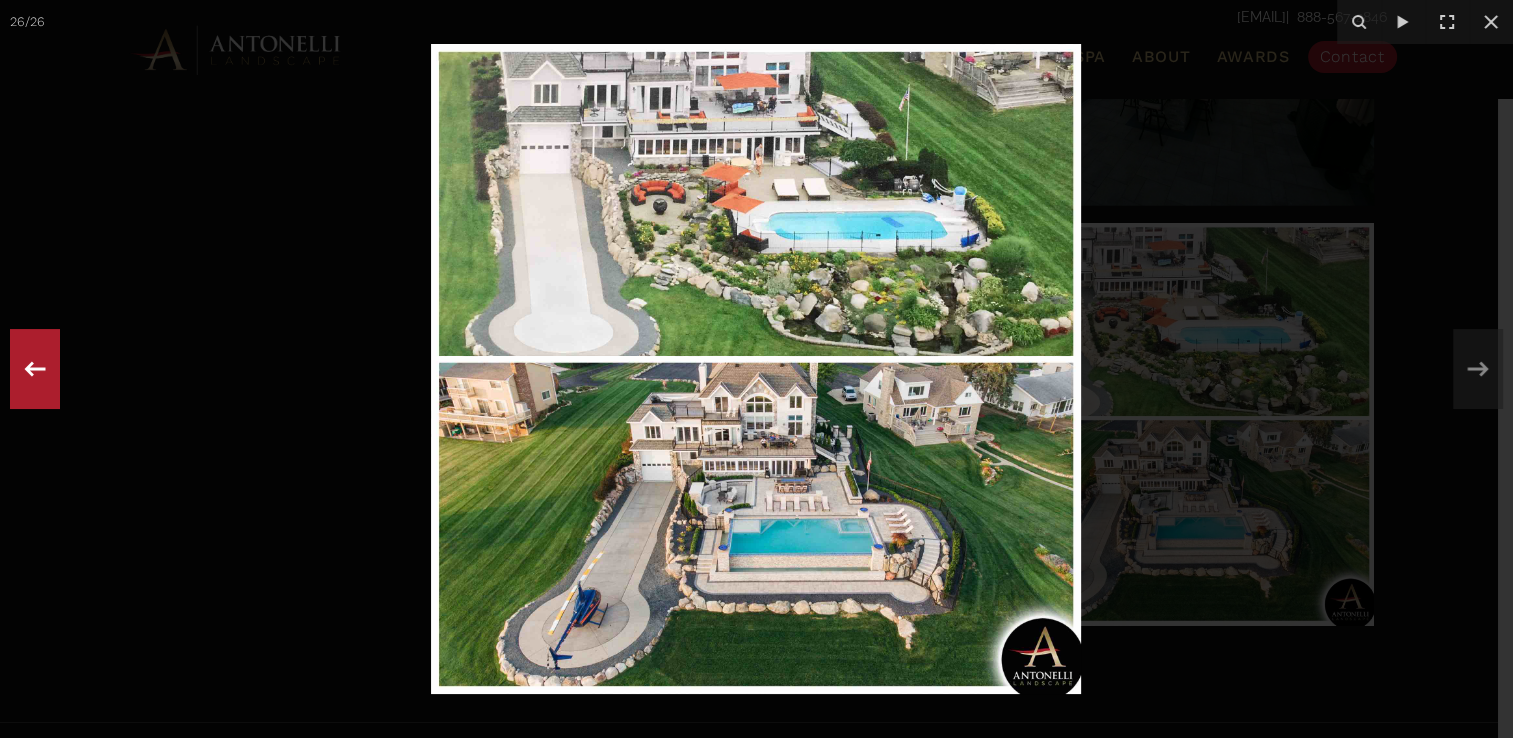 click 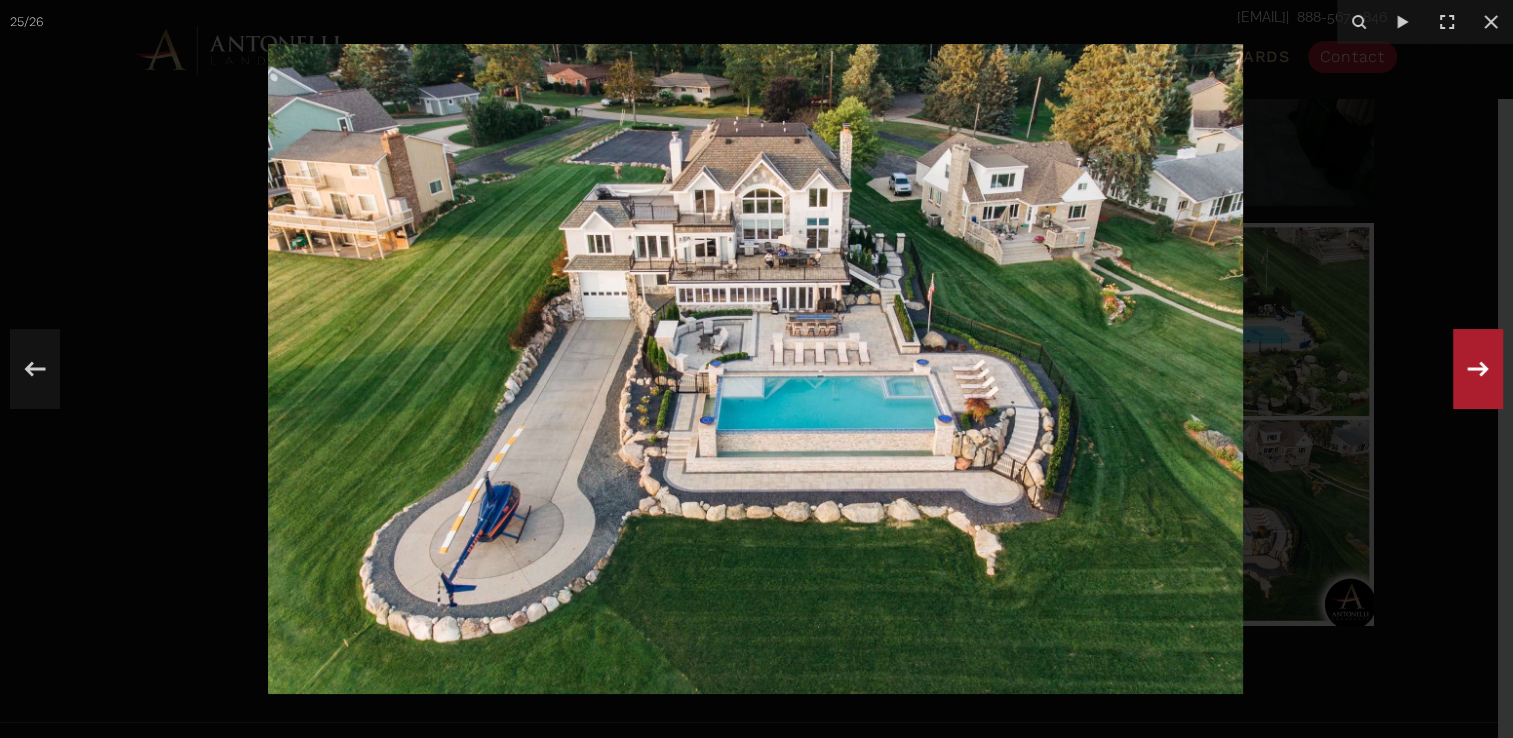 click 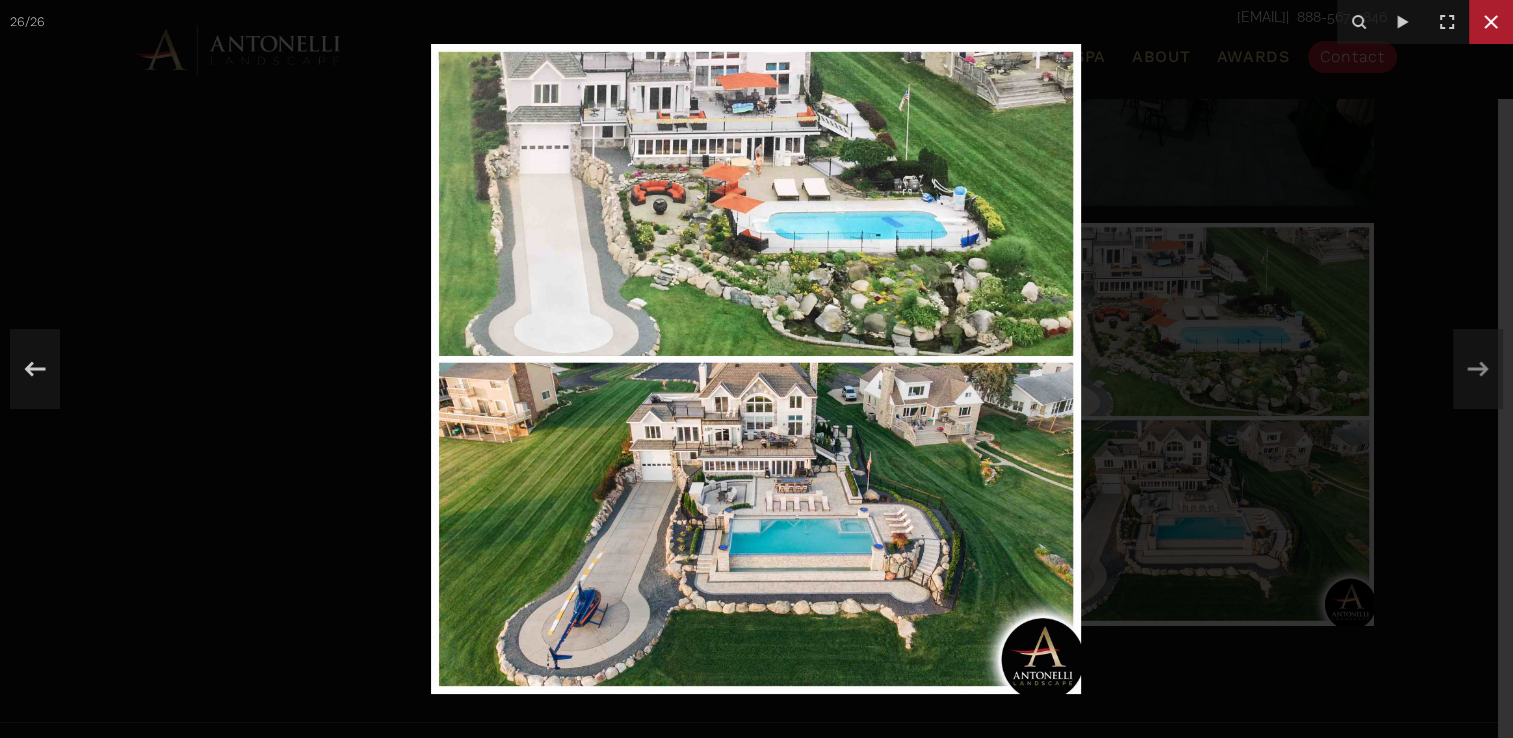 click at bounding box center (1491, 22) 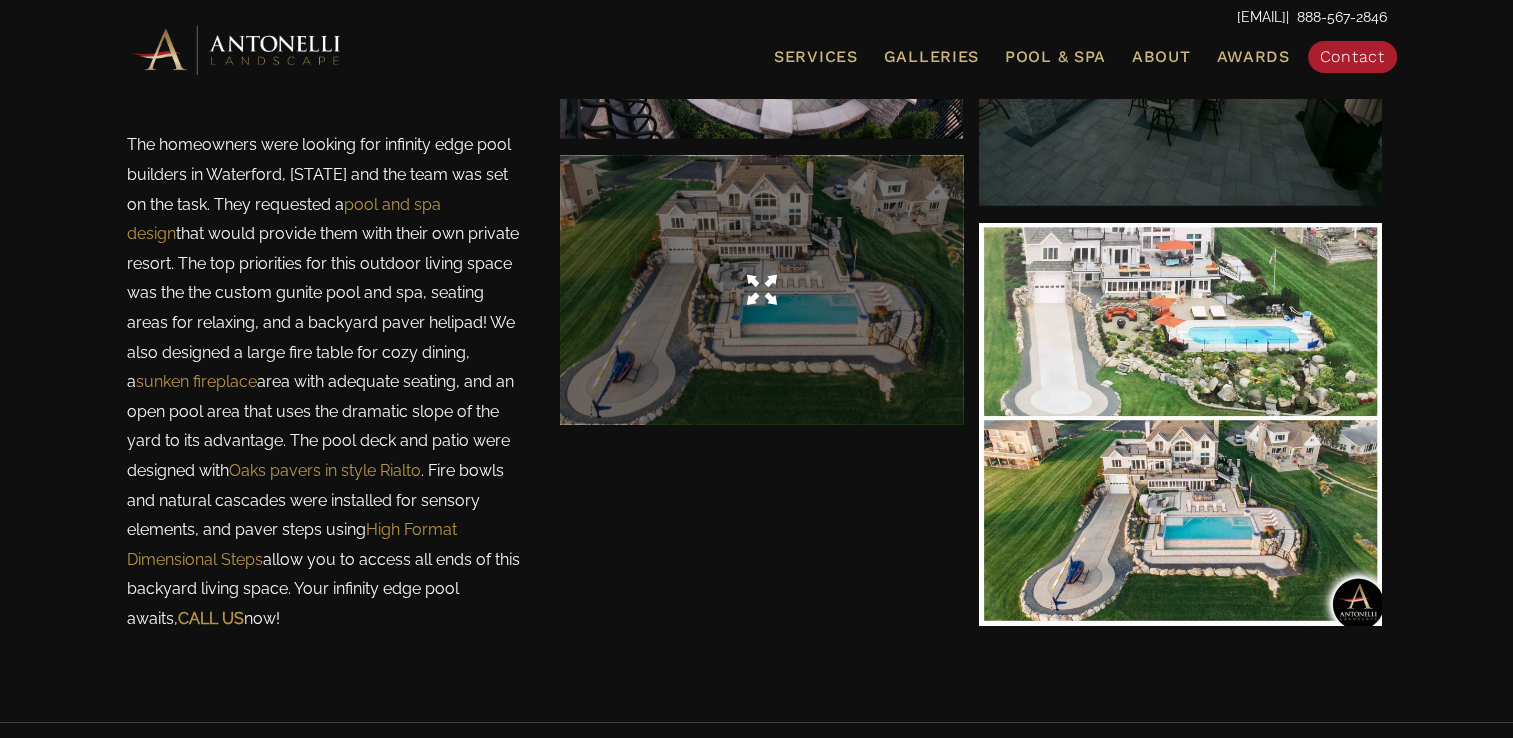 click at bounding box center [761, 290] 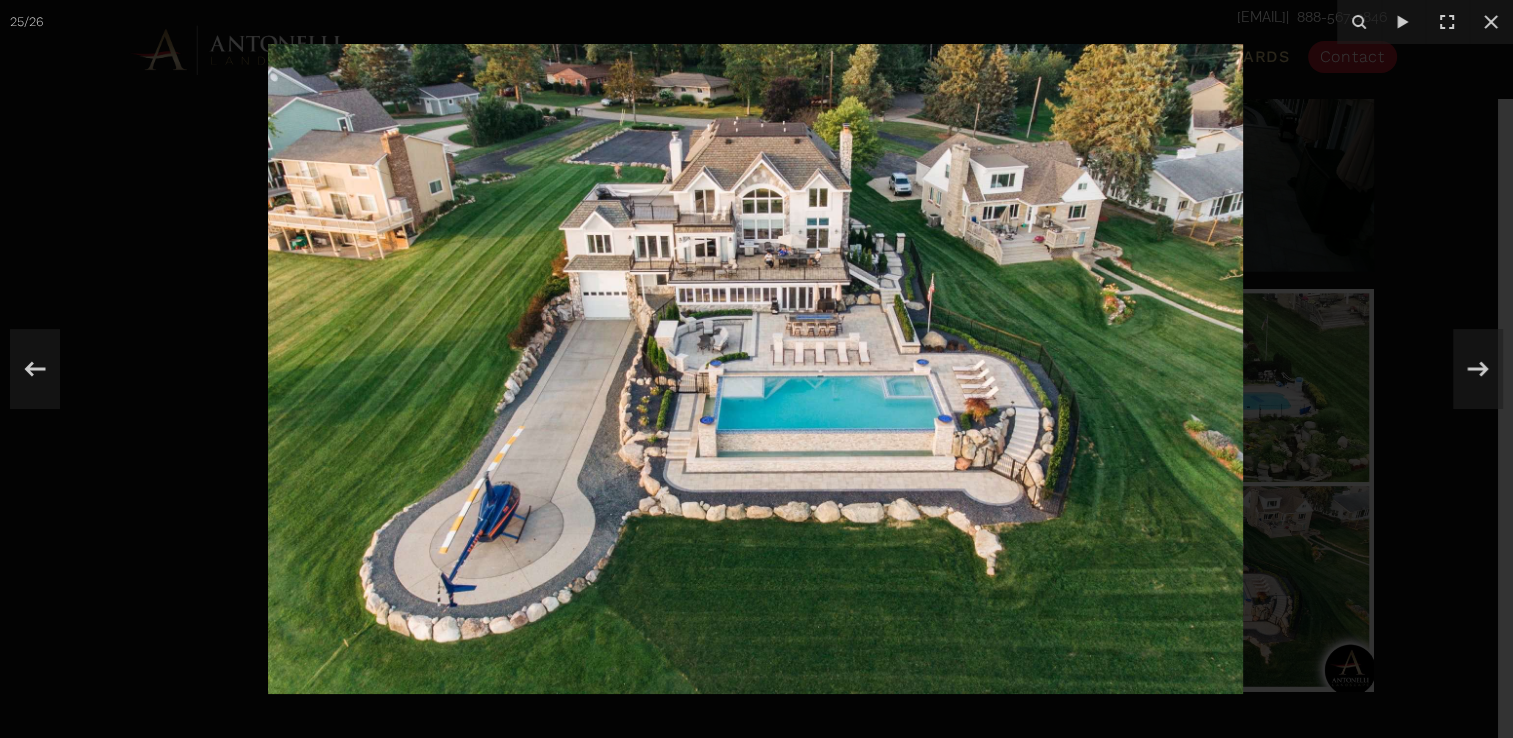 scroll, scrollTop: 4300, scrollLeft: 0, axis: vertical 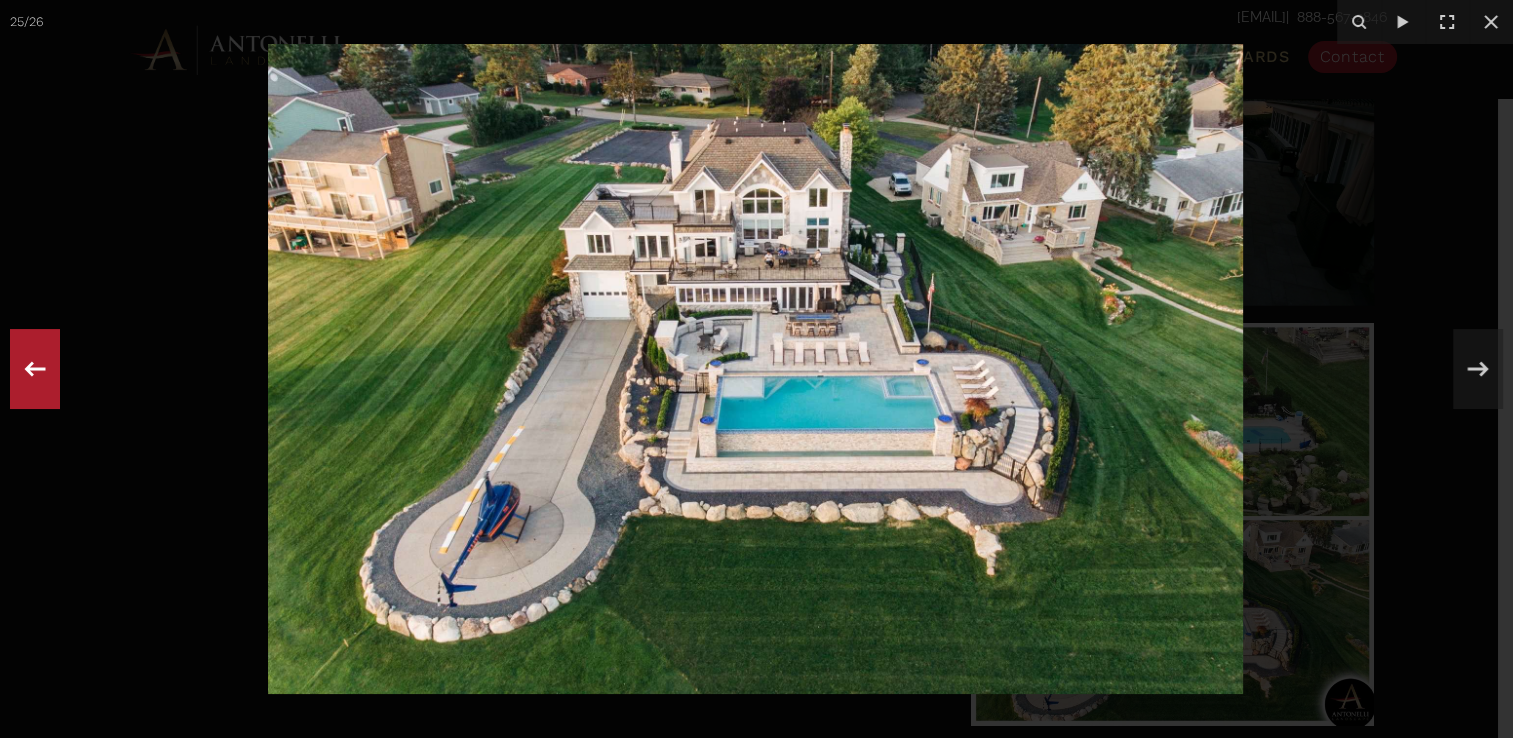 click 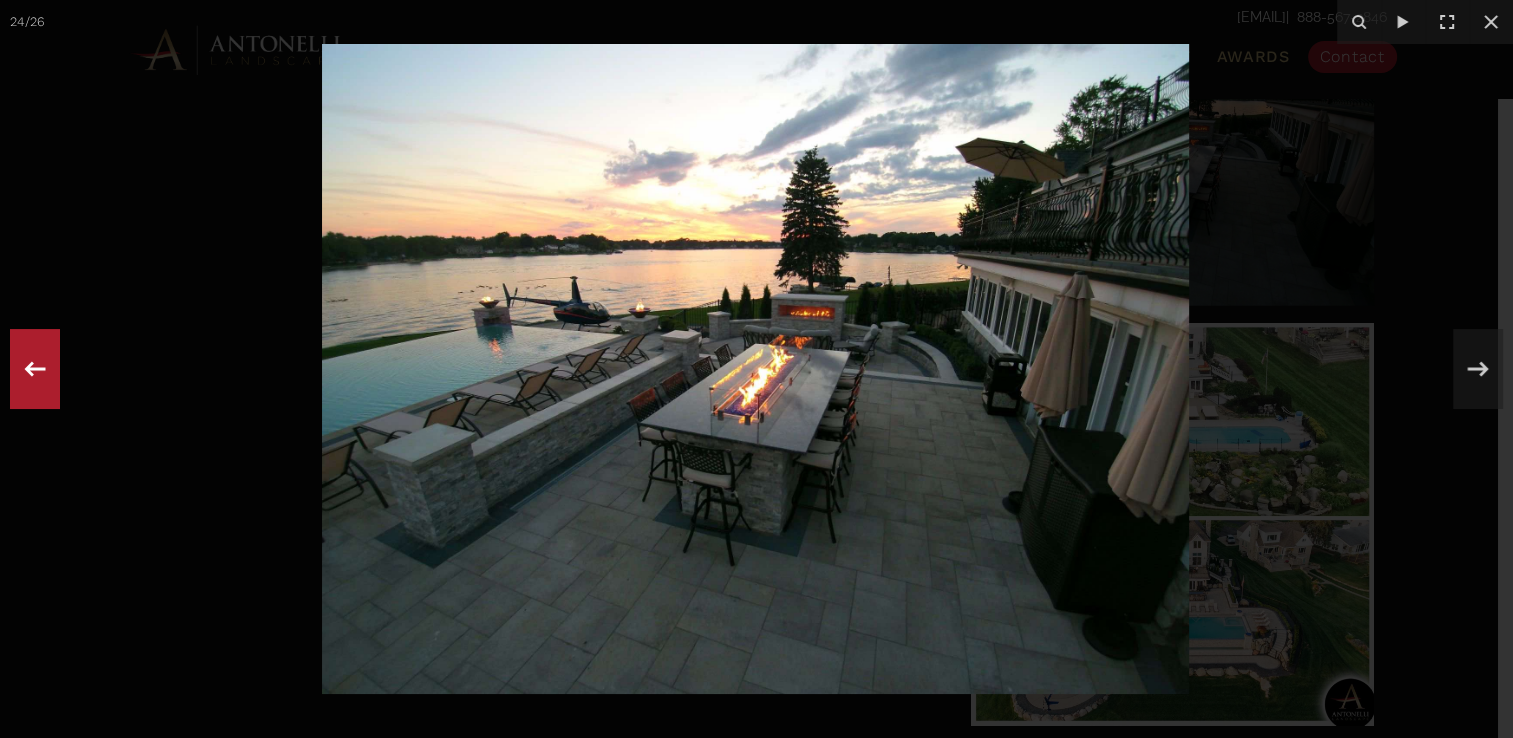 click 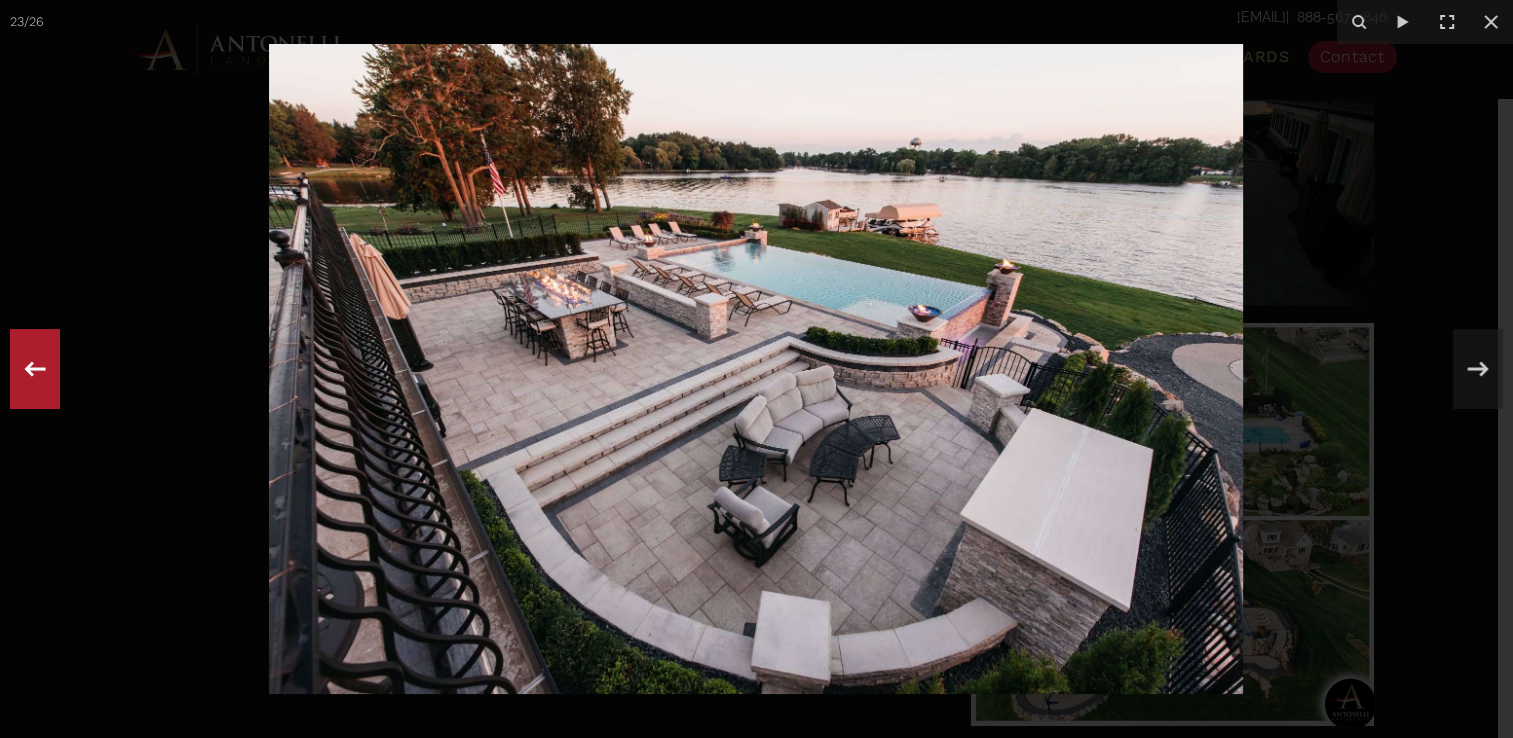 click on "23  /  26" at bounding box center (756, 369) 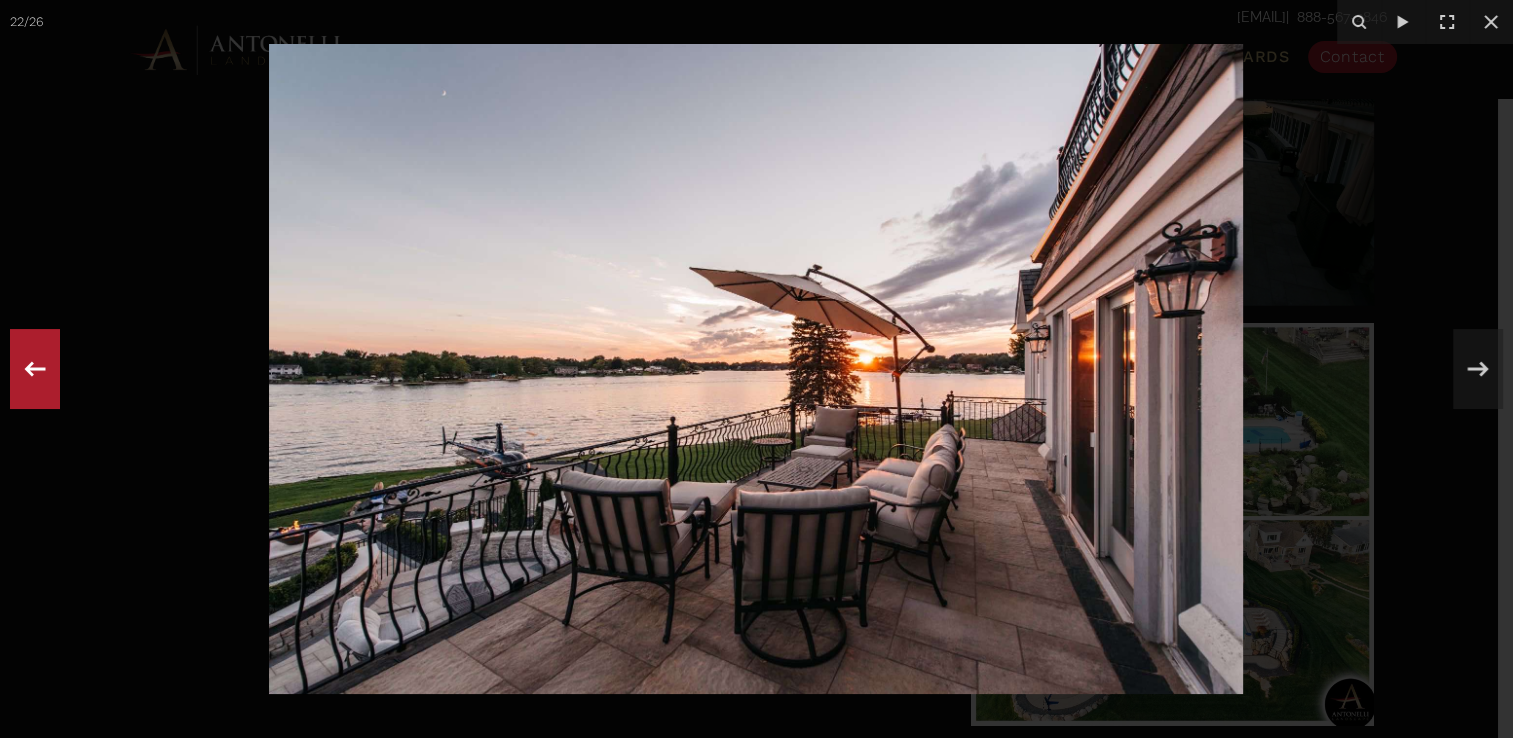 click 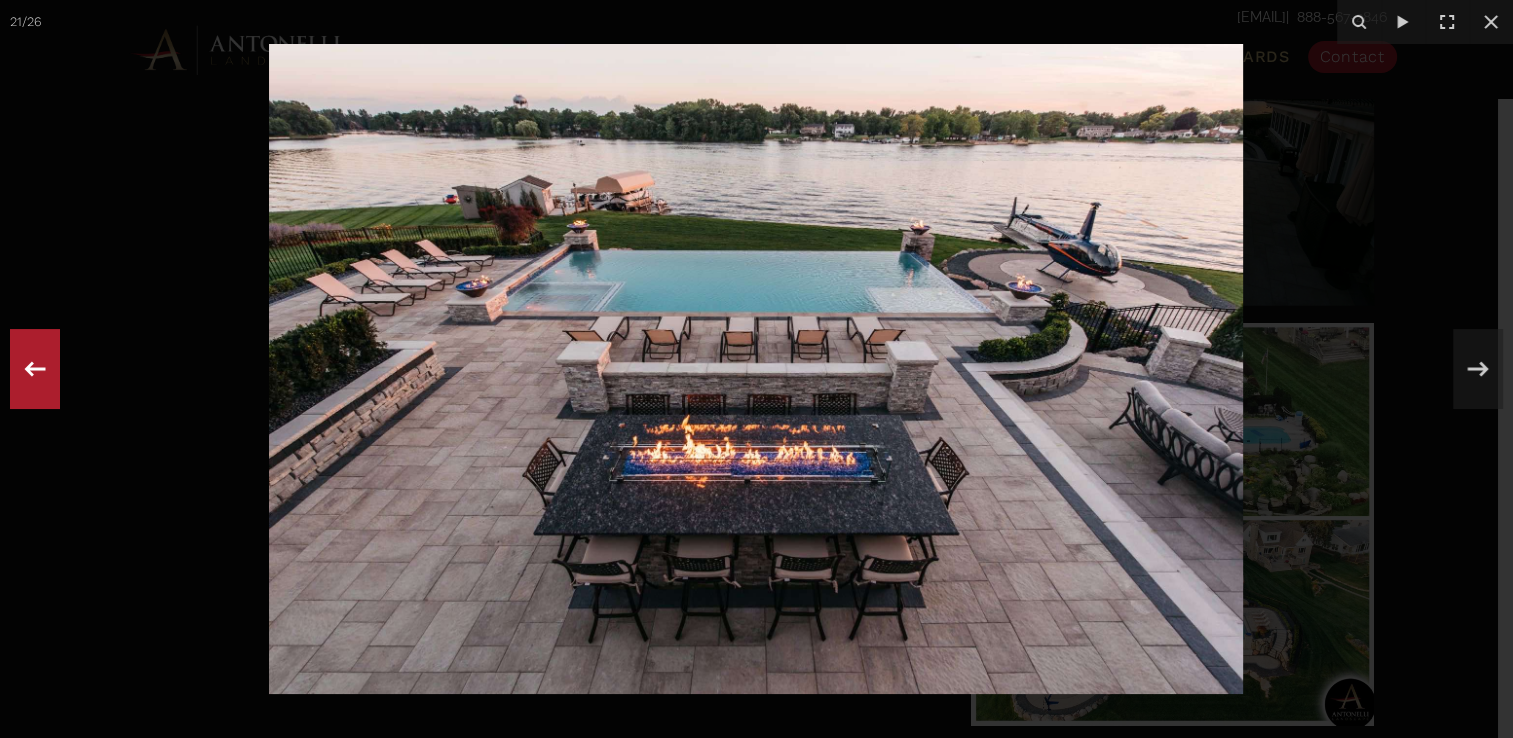 click 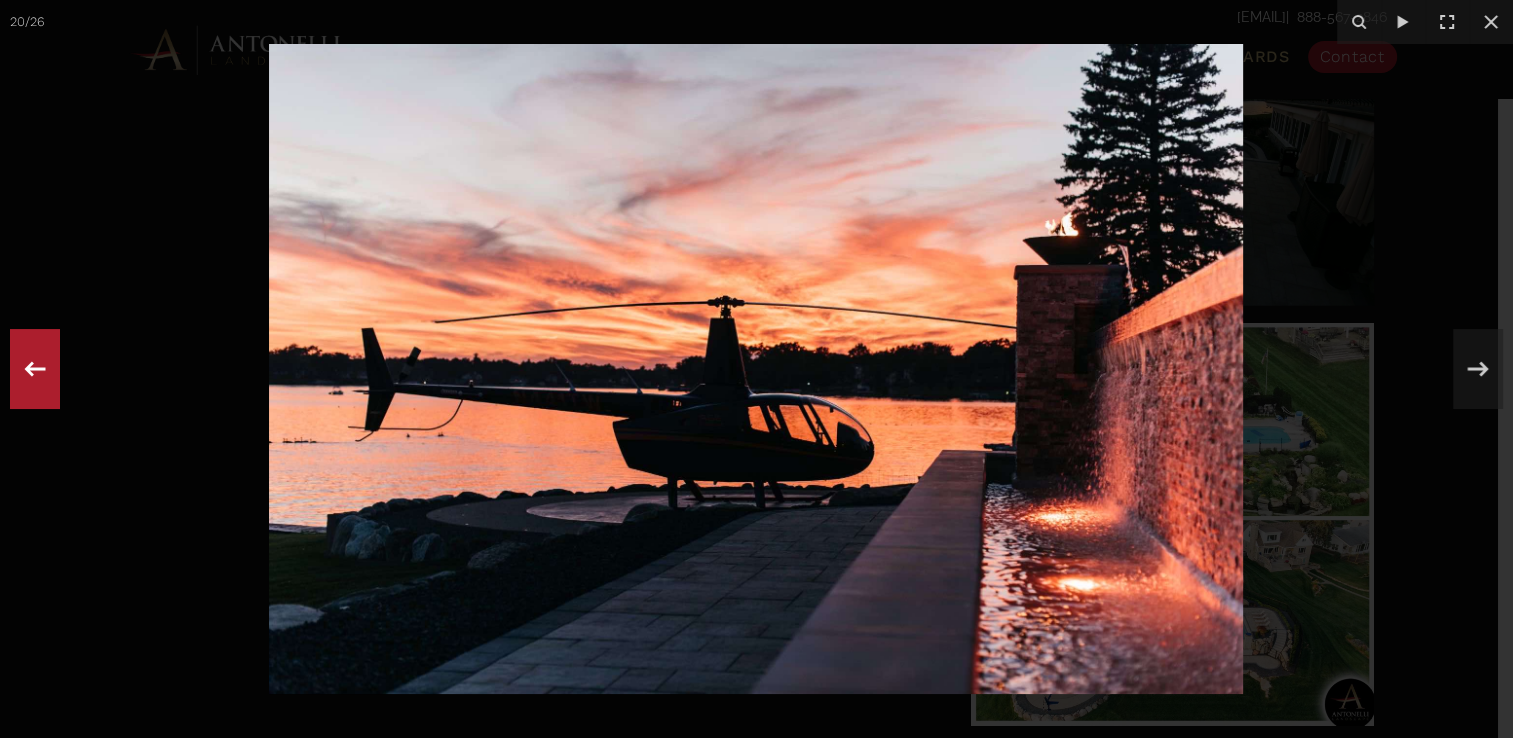 click 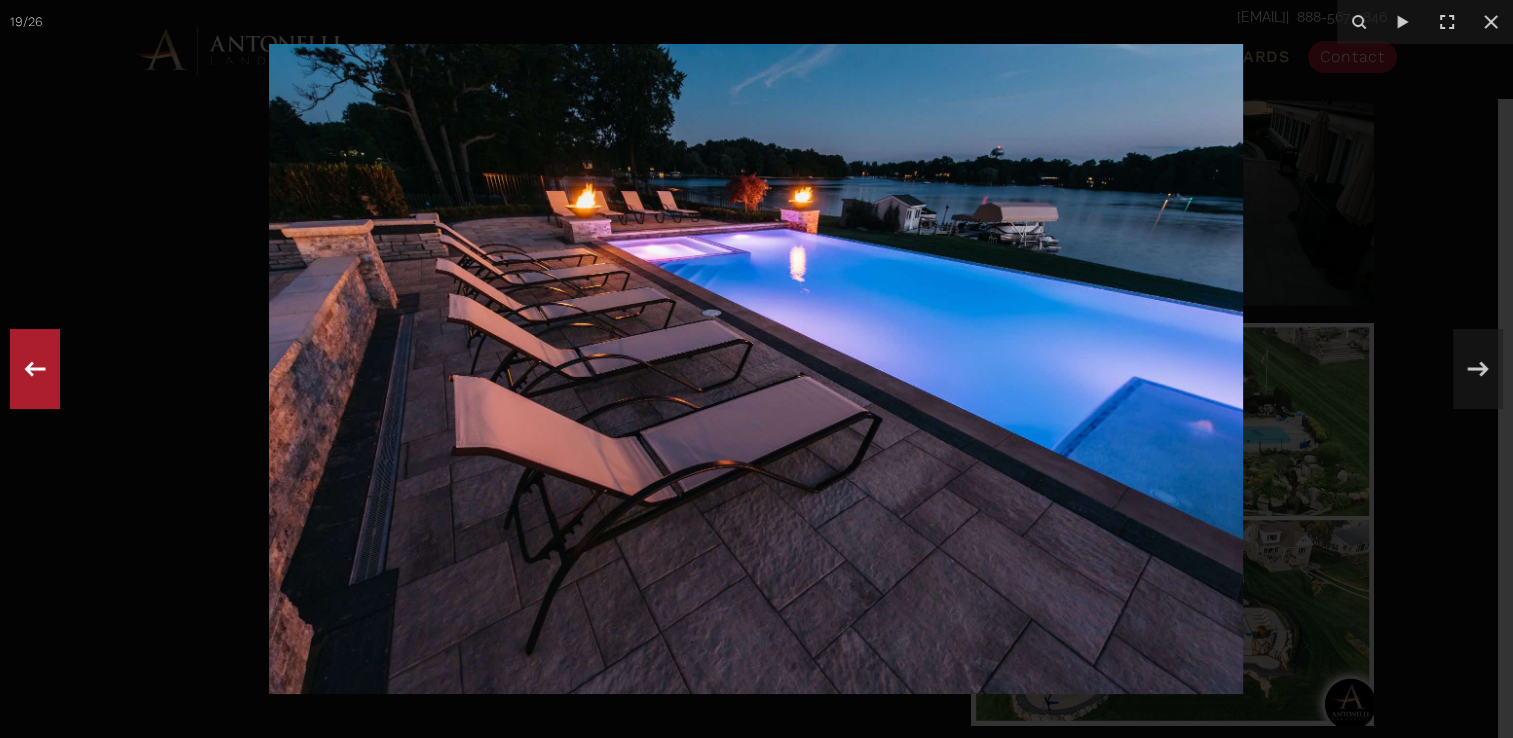 click 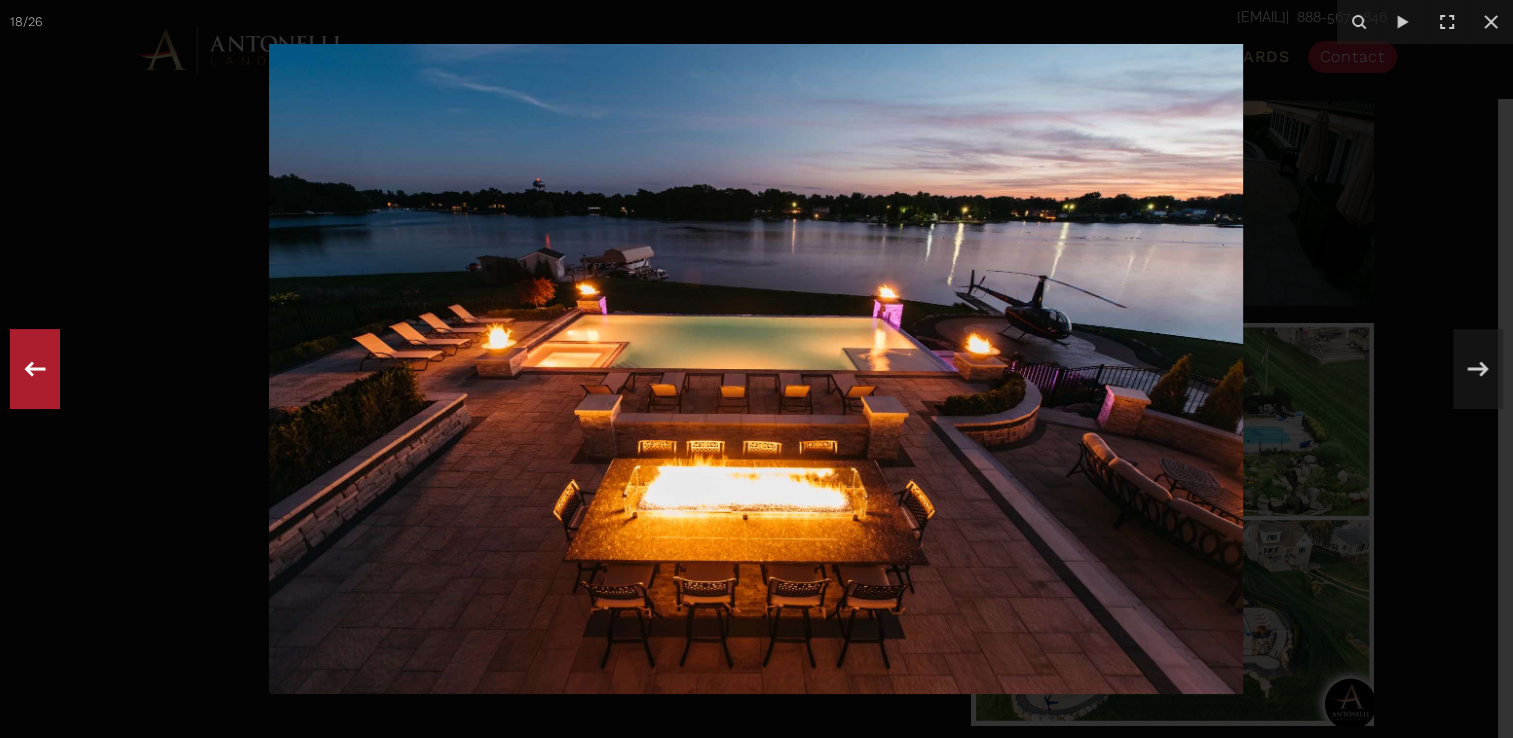 click 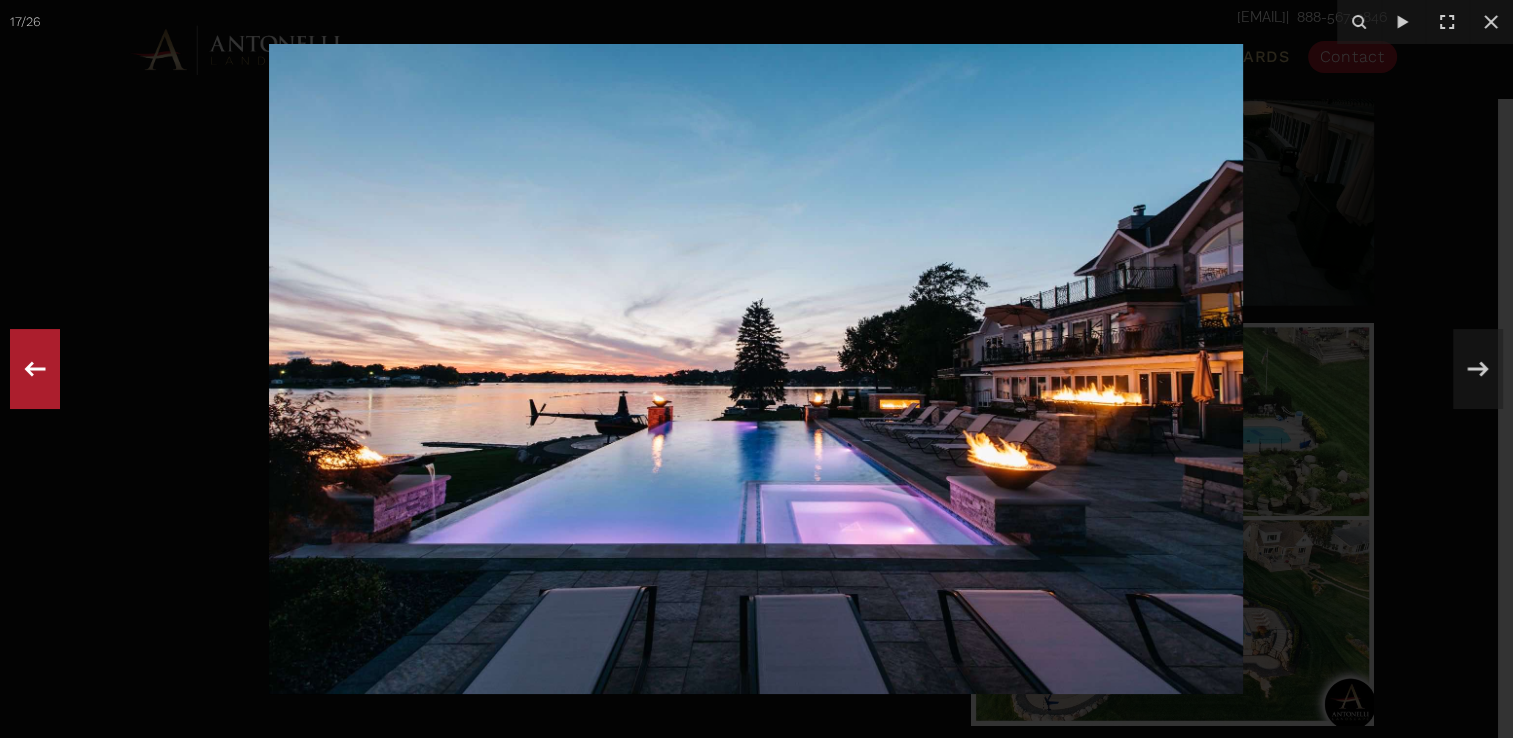 click 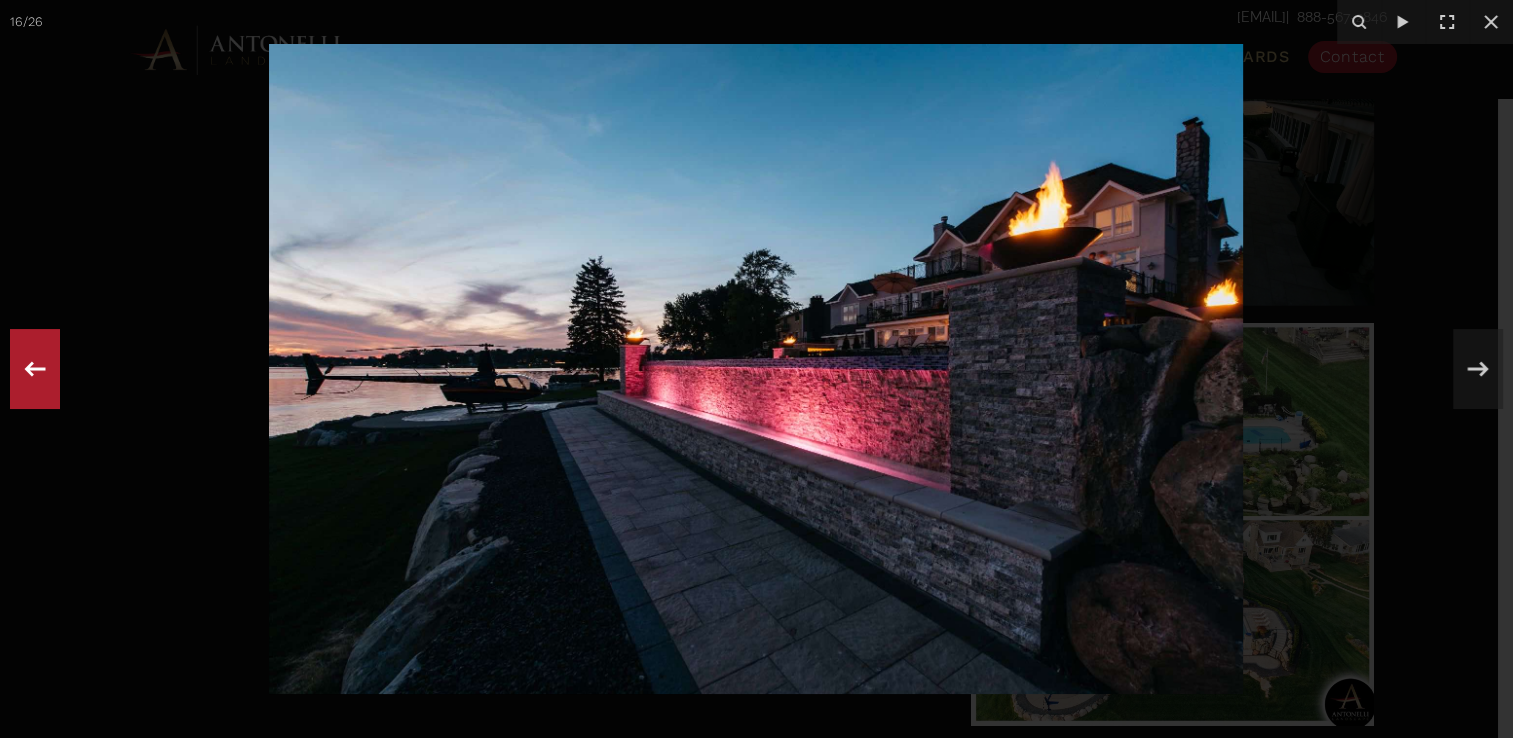 click 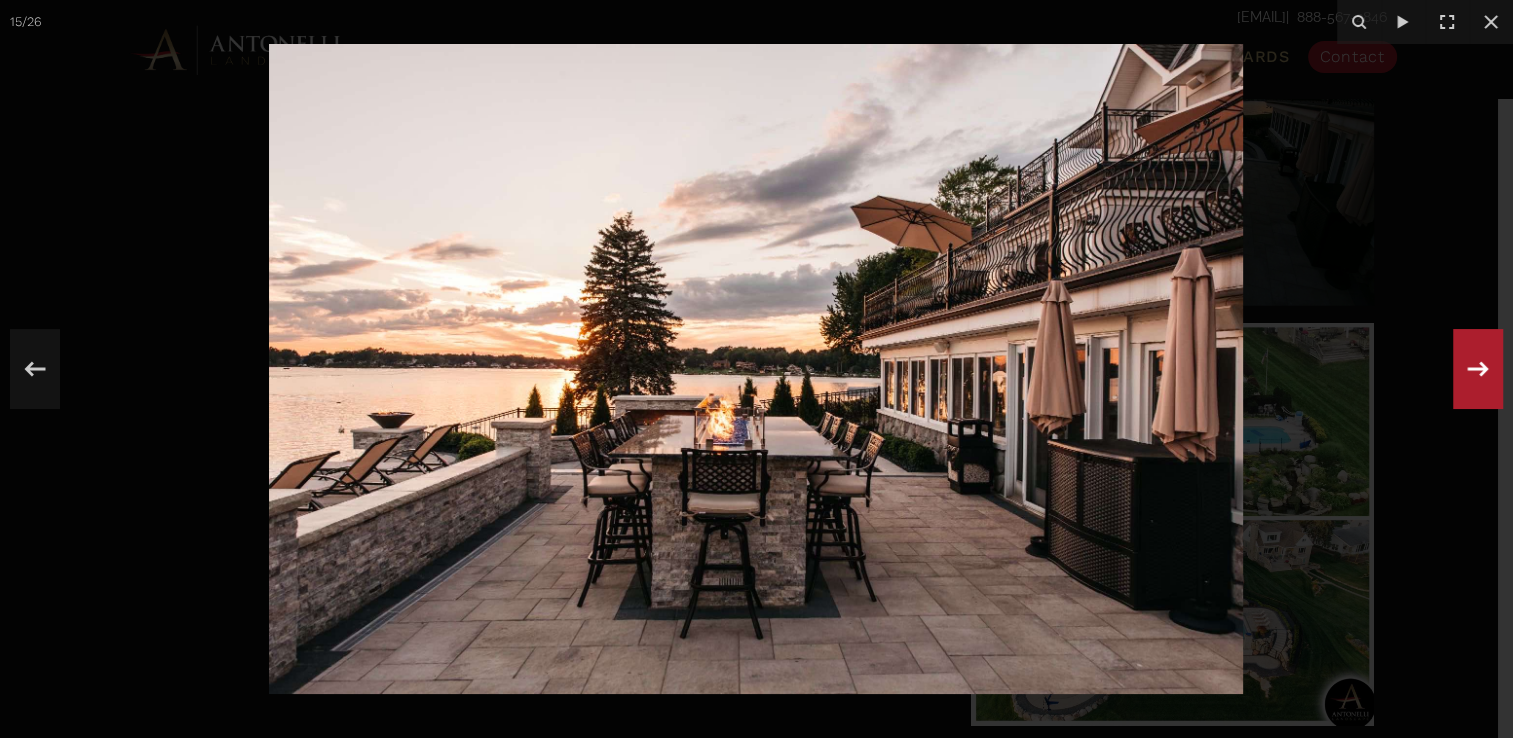 click 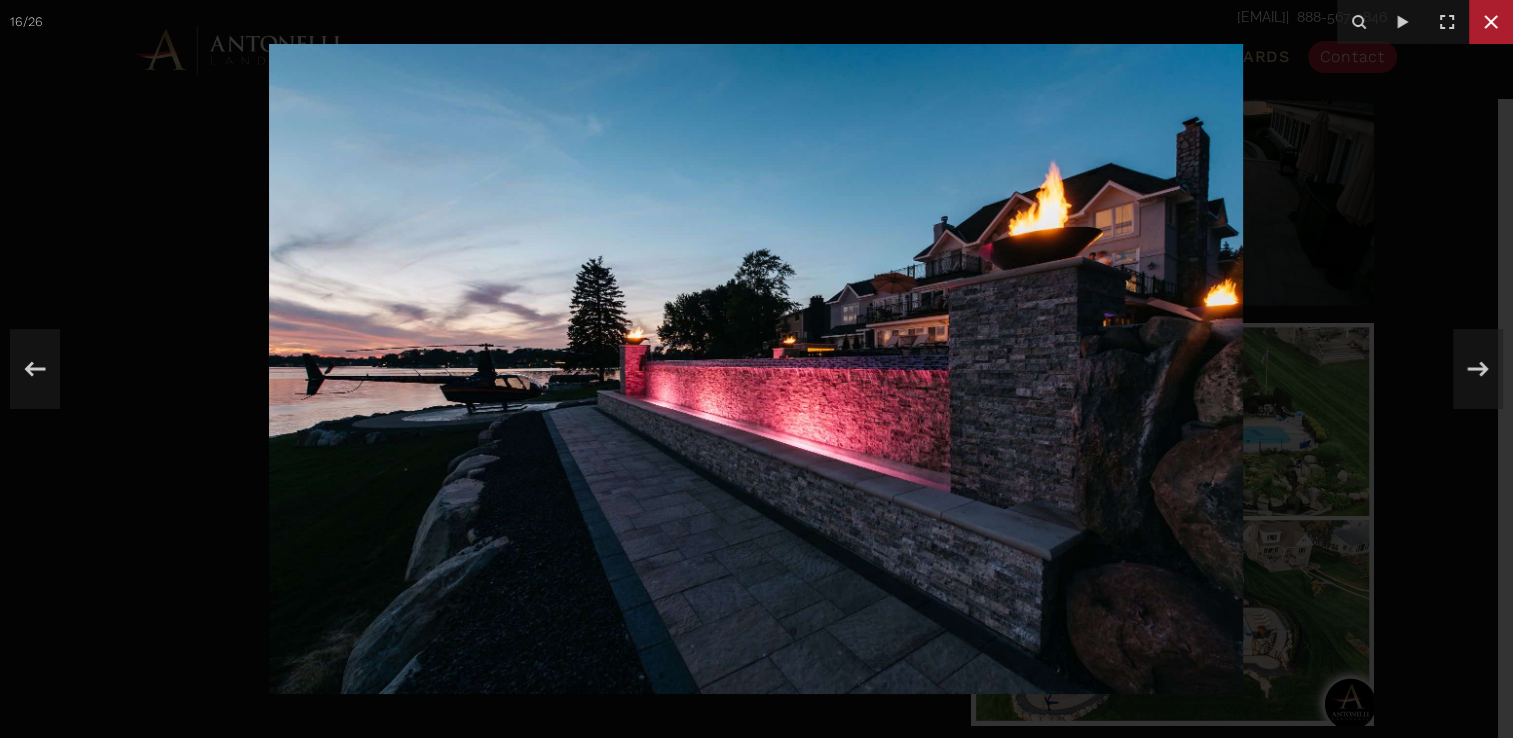click 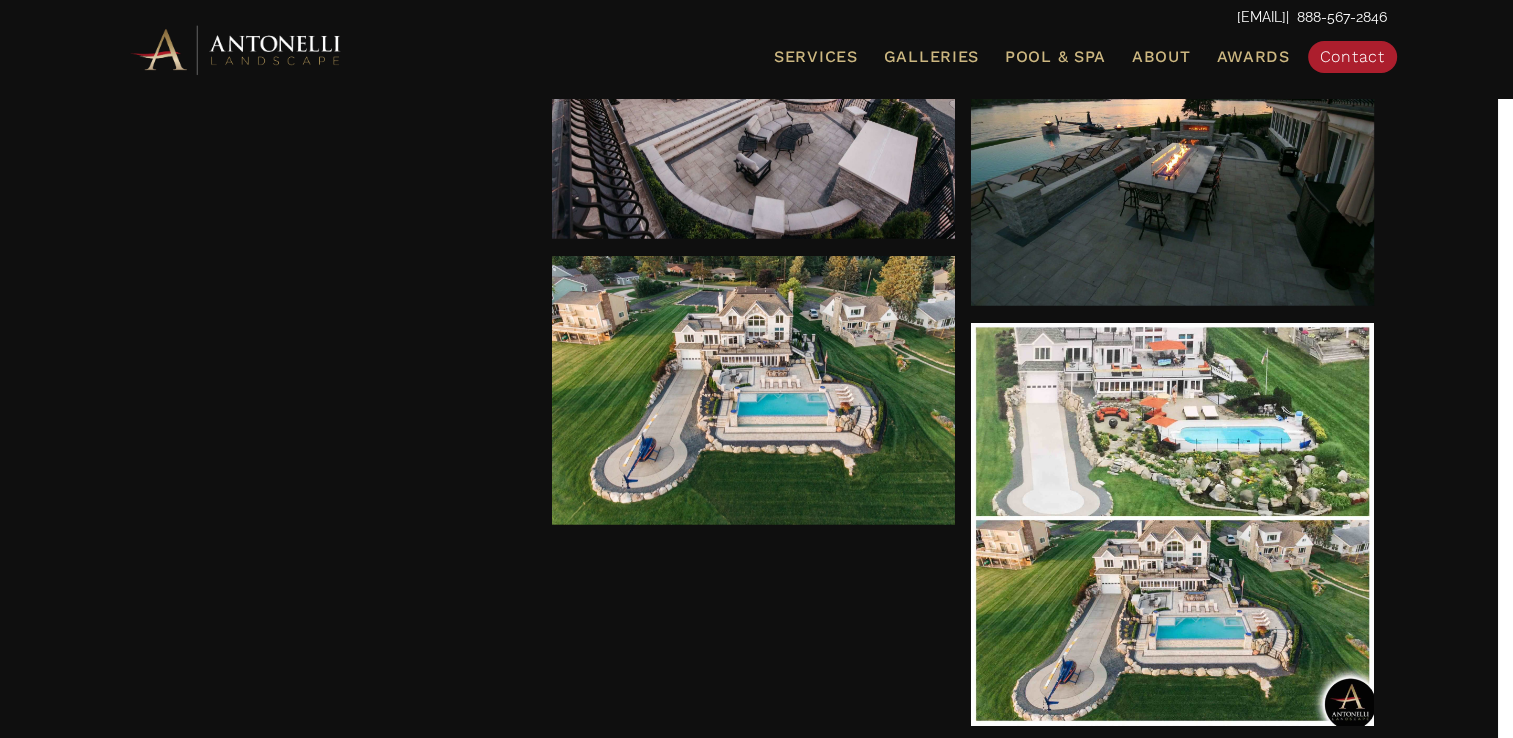 scroll, scrollTop: 4400, scrollLeft: 0, axis: vertical 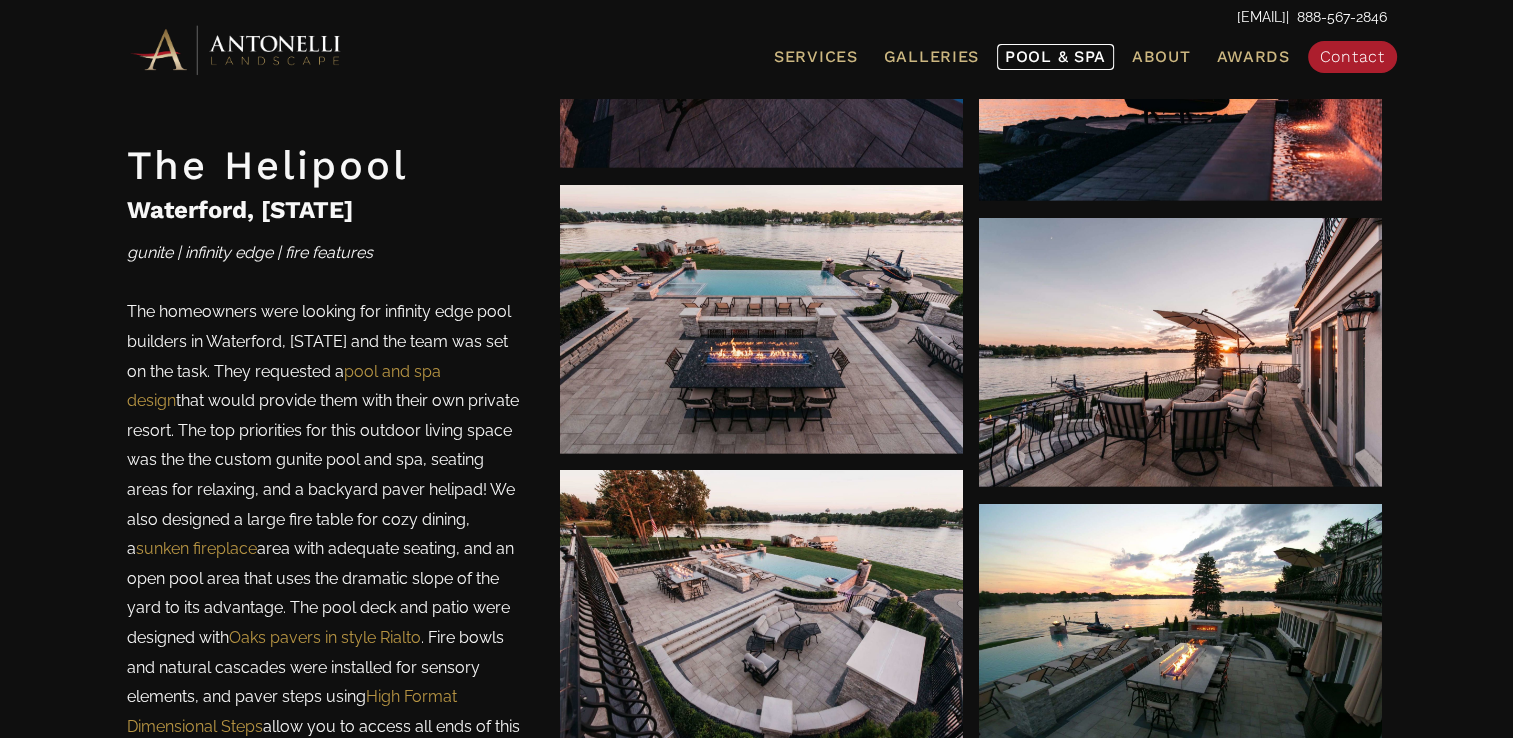 click on "Pool & Spa" at bounding box center (1055, 56) 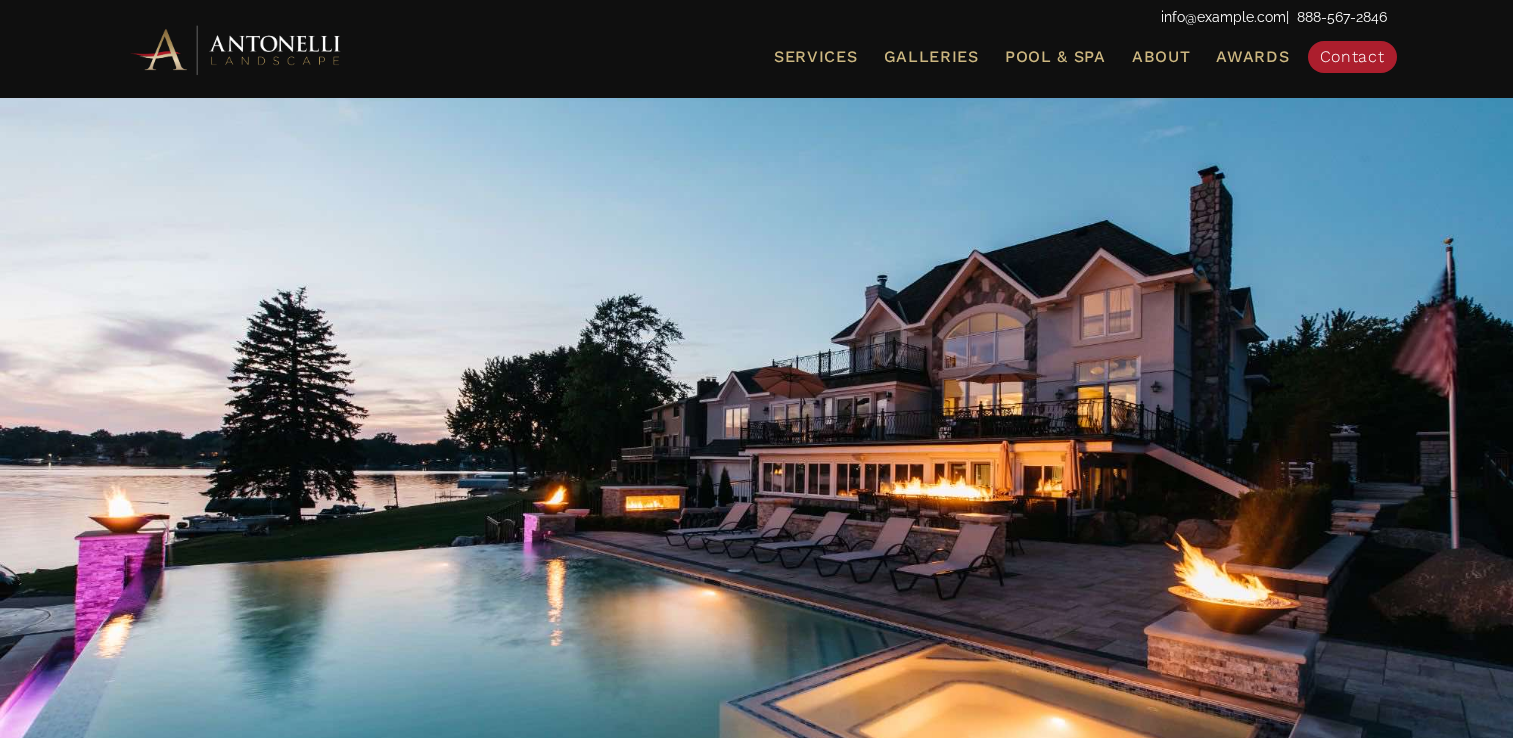 scroll, scrollTop: 0, scrollLeft: 0, axis: both 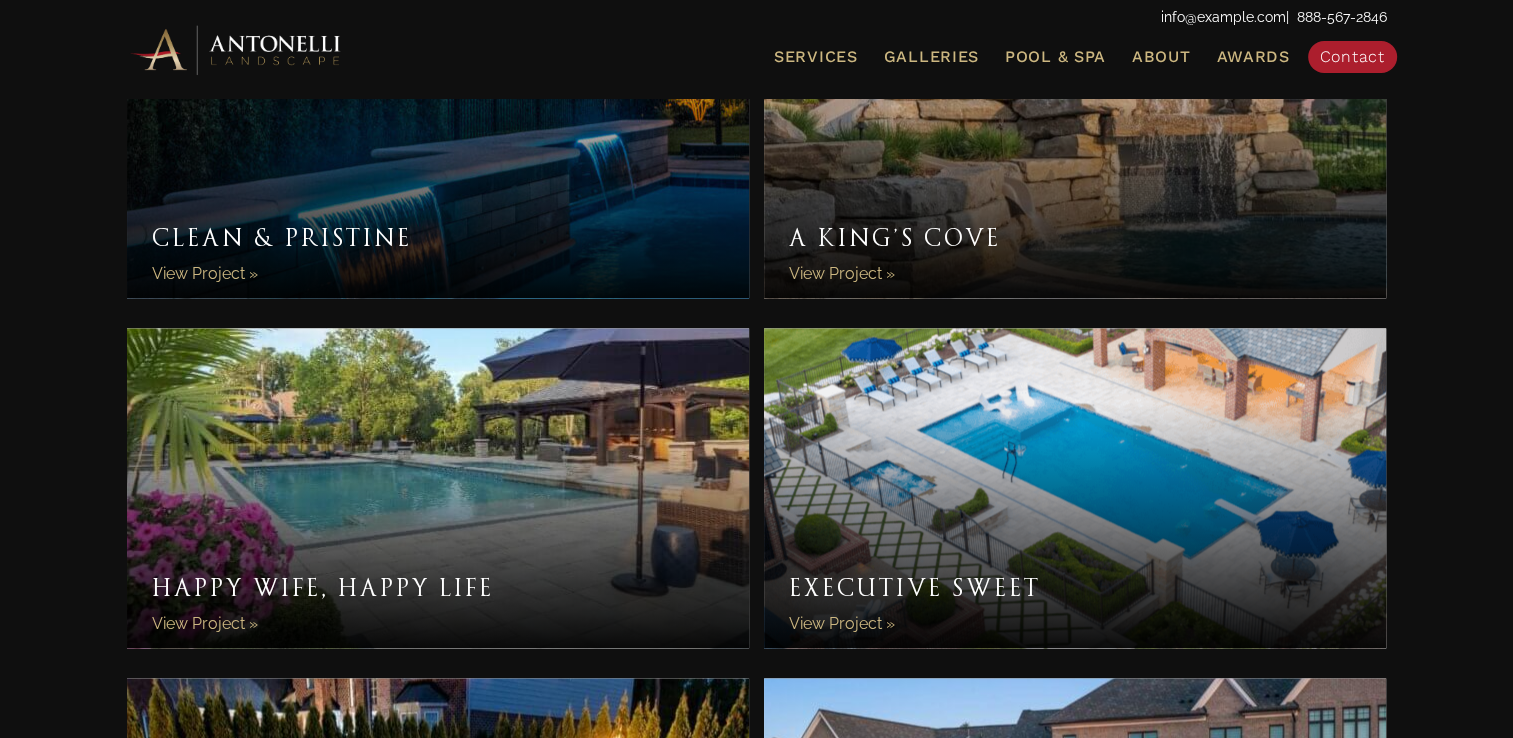 click on "Executive Sweet" at bounding box center (1075, 488) 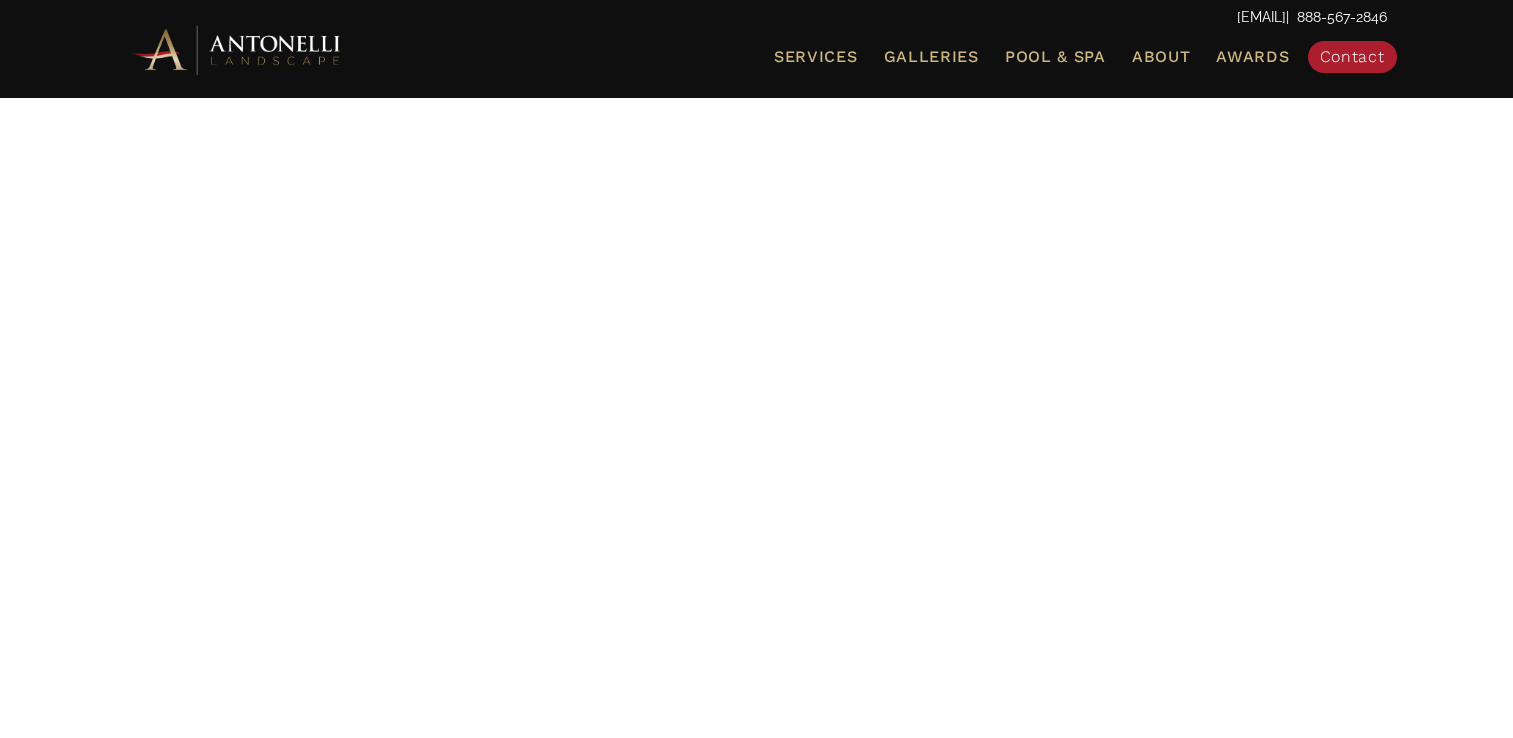 scroll, scrollTop: 0, scrollLeft: 0, axis: both 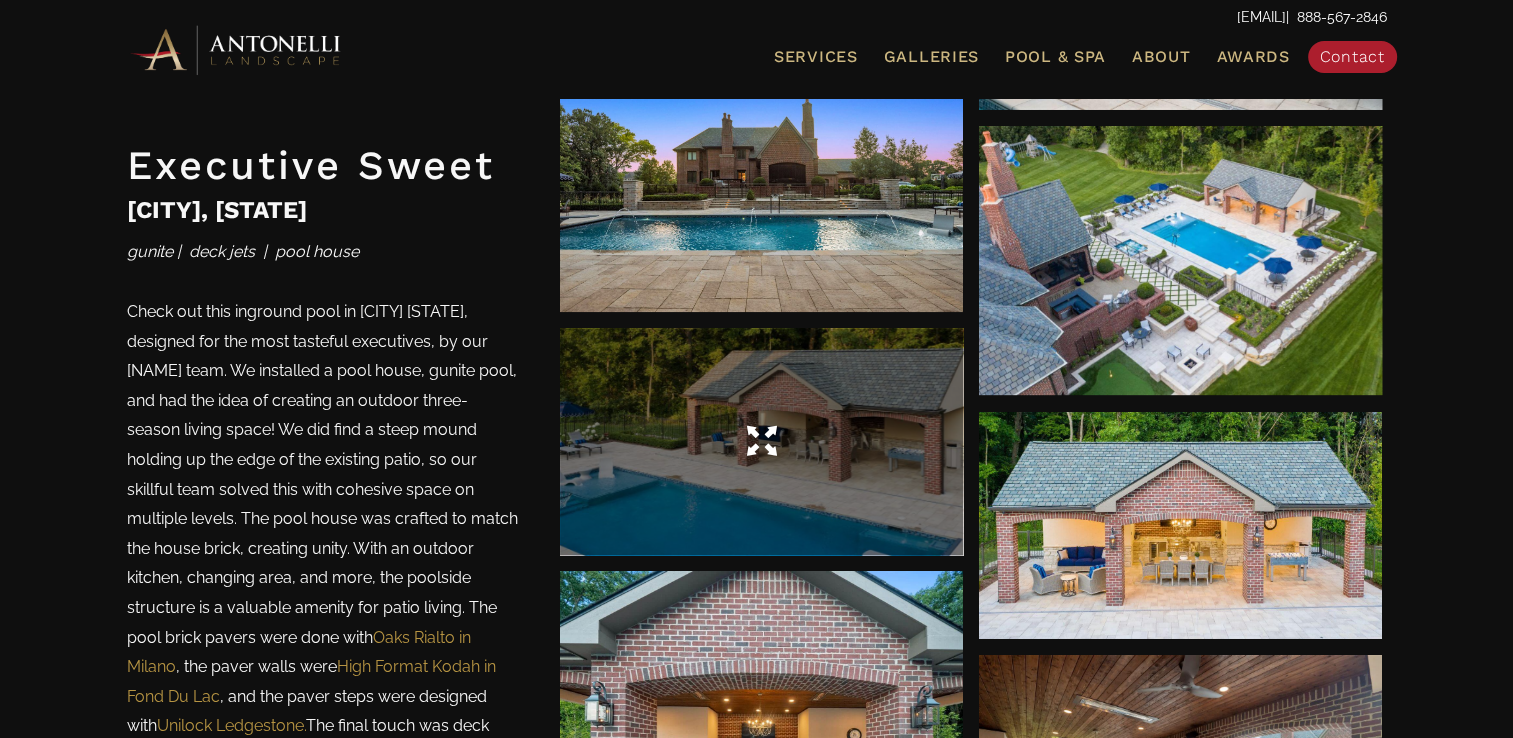 click at bounding box center (761, 441) 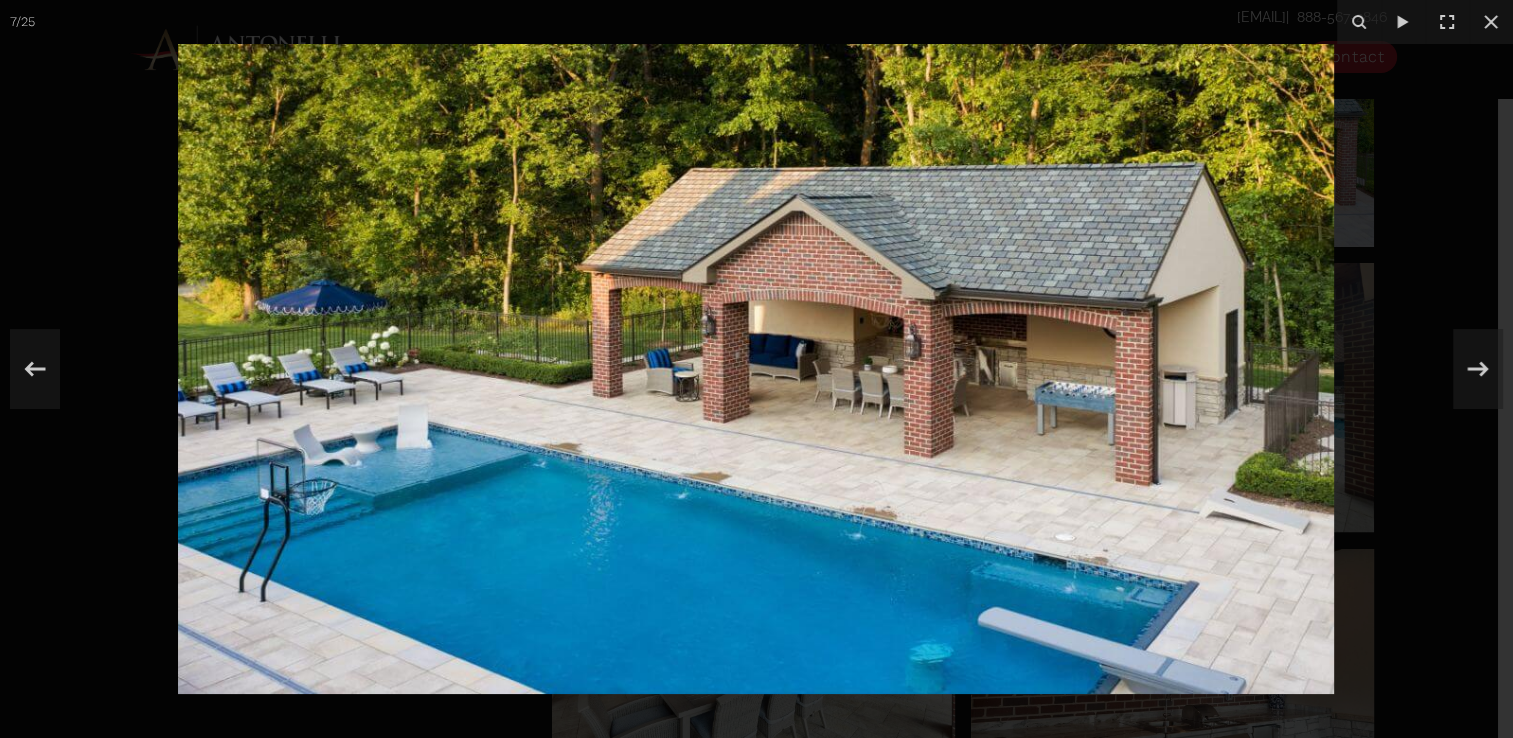 scroll, scrollTop: 2000, scrollLeft: 0, axis: vertical 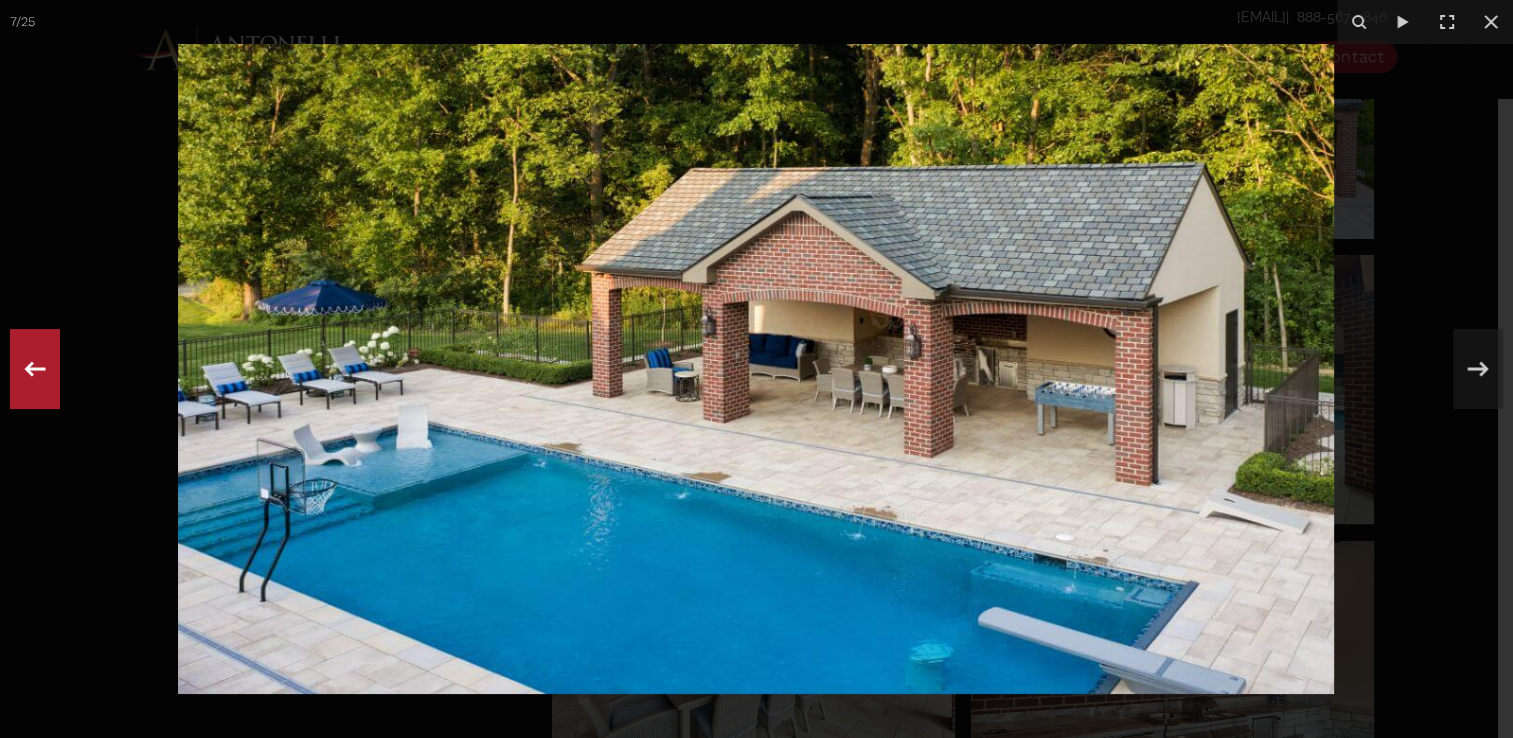 click 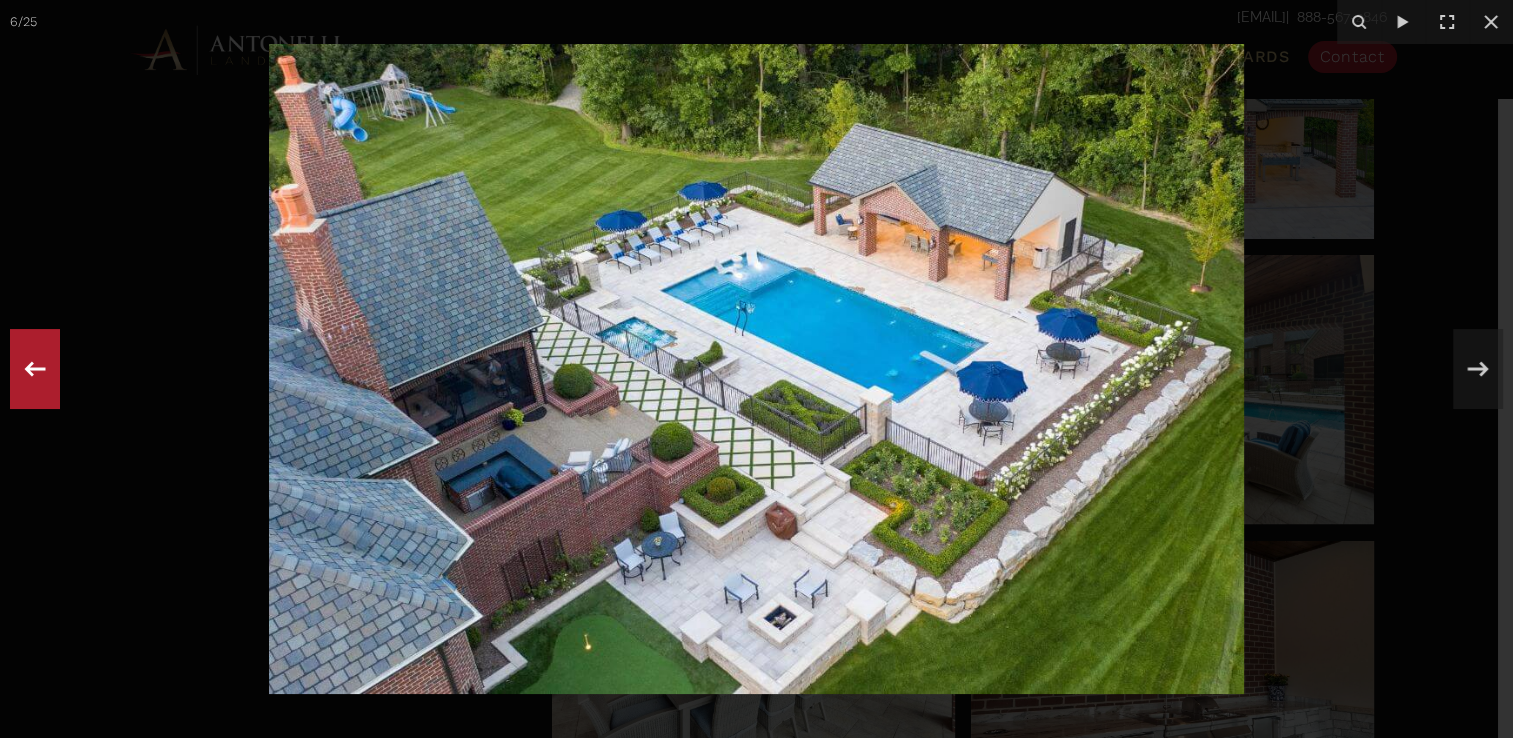 click 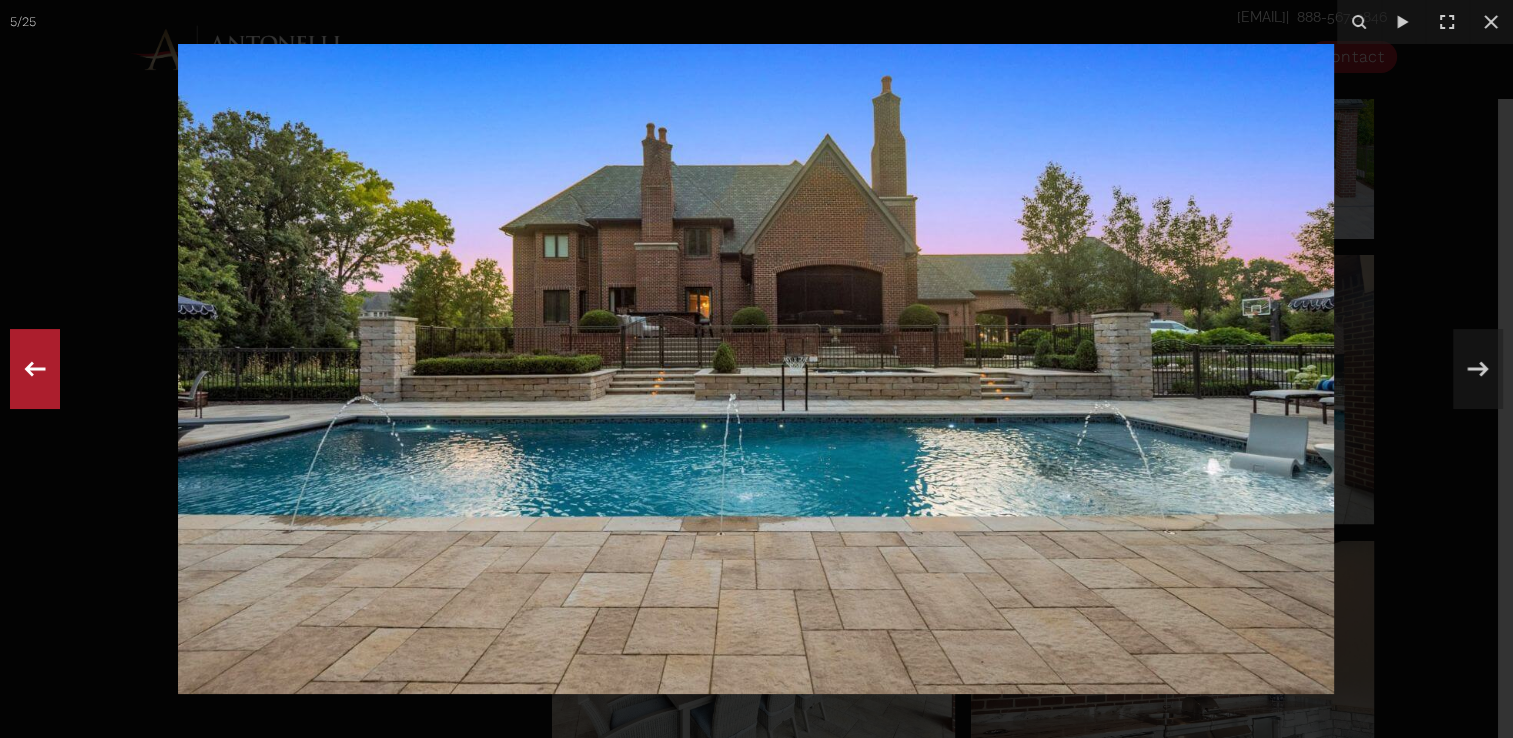 click 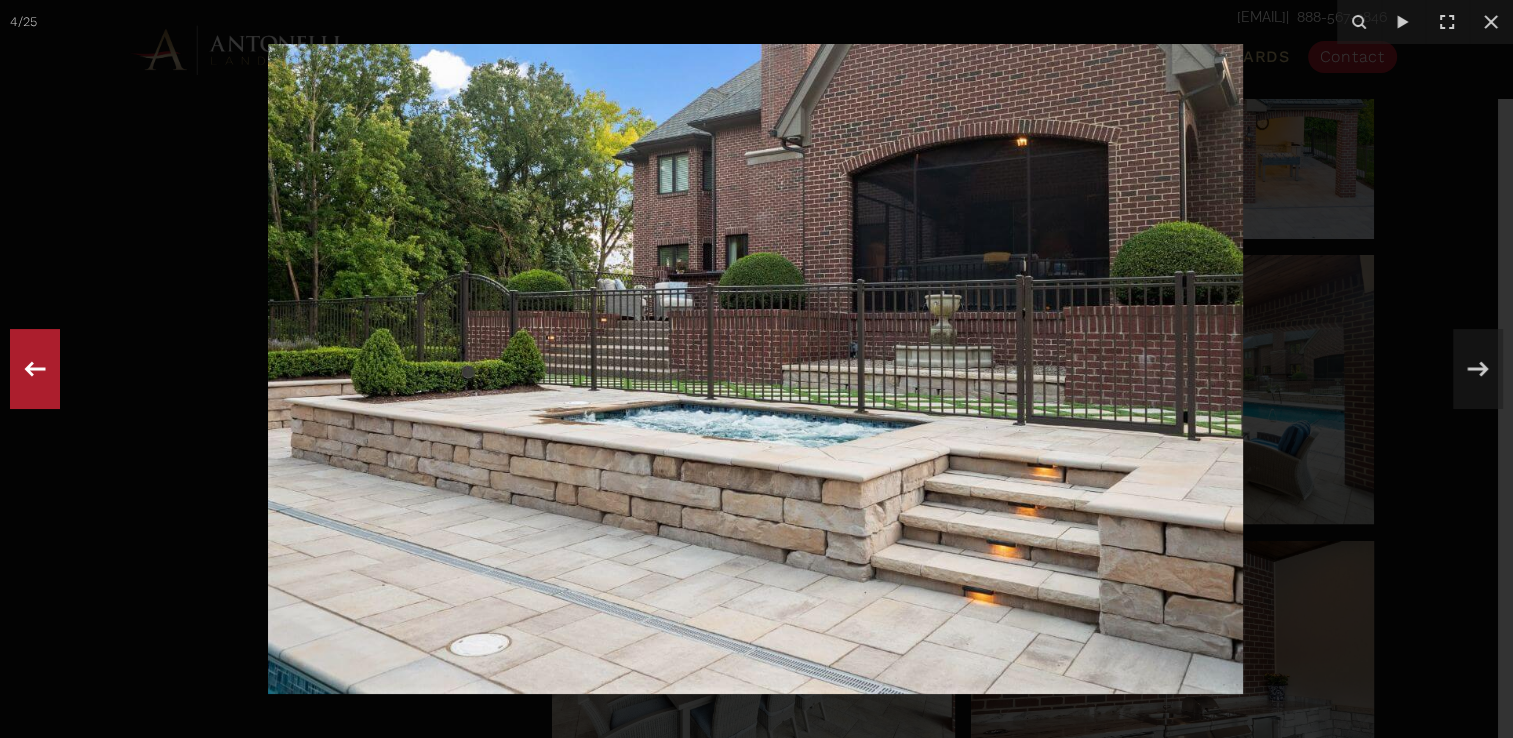 click 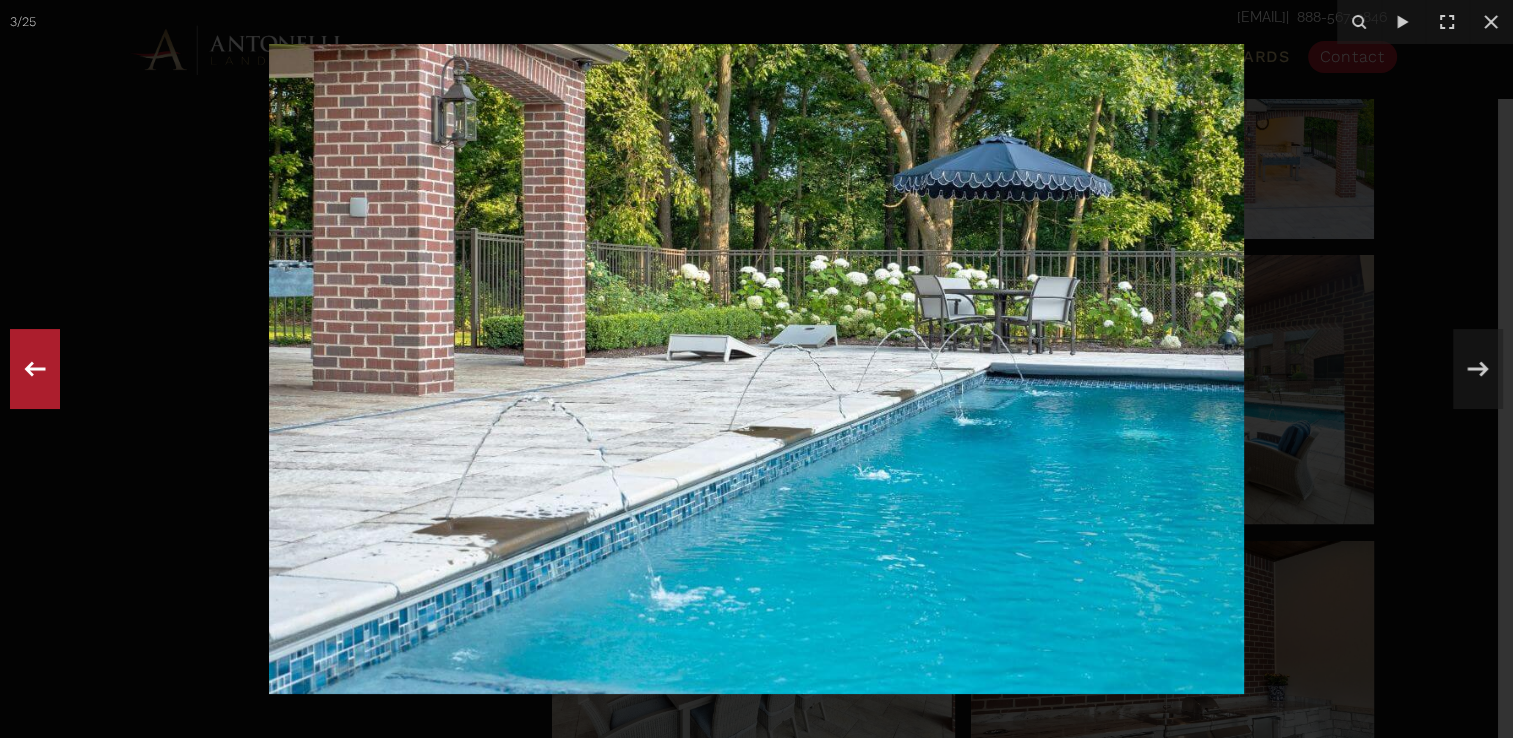 click 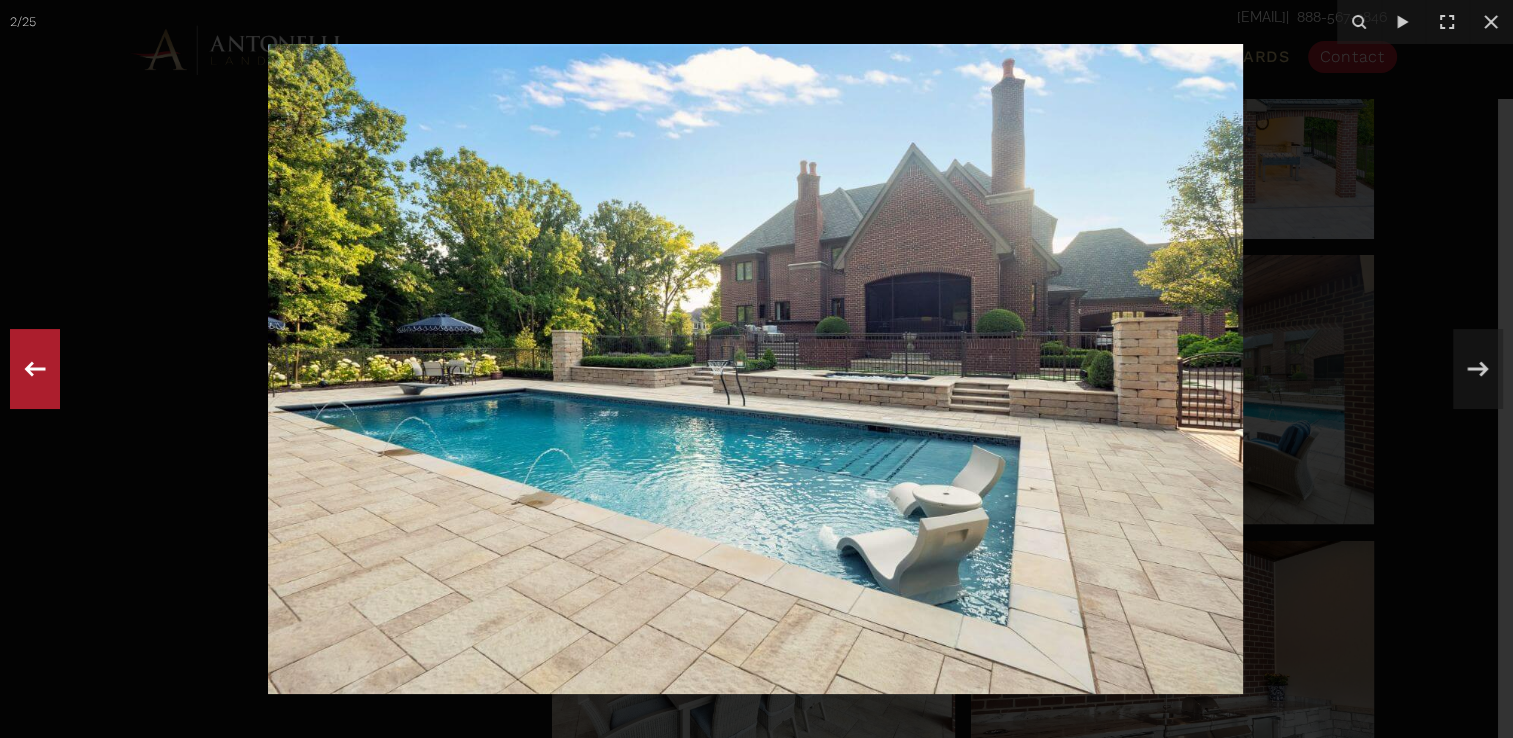 click 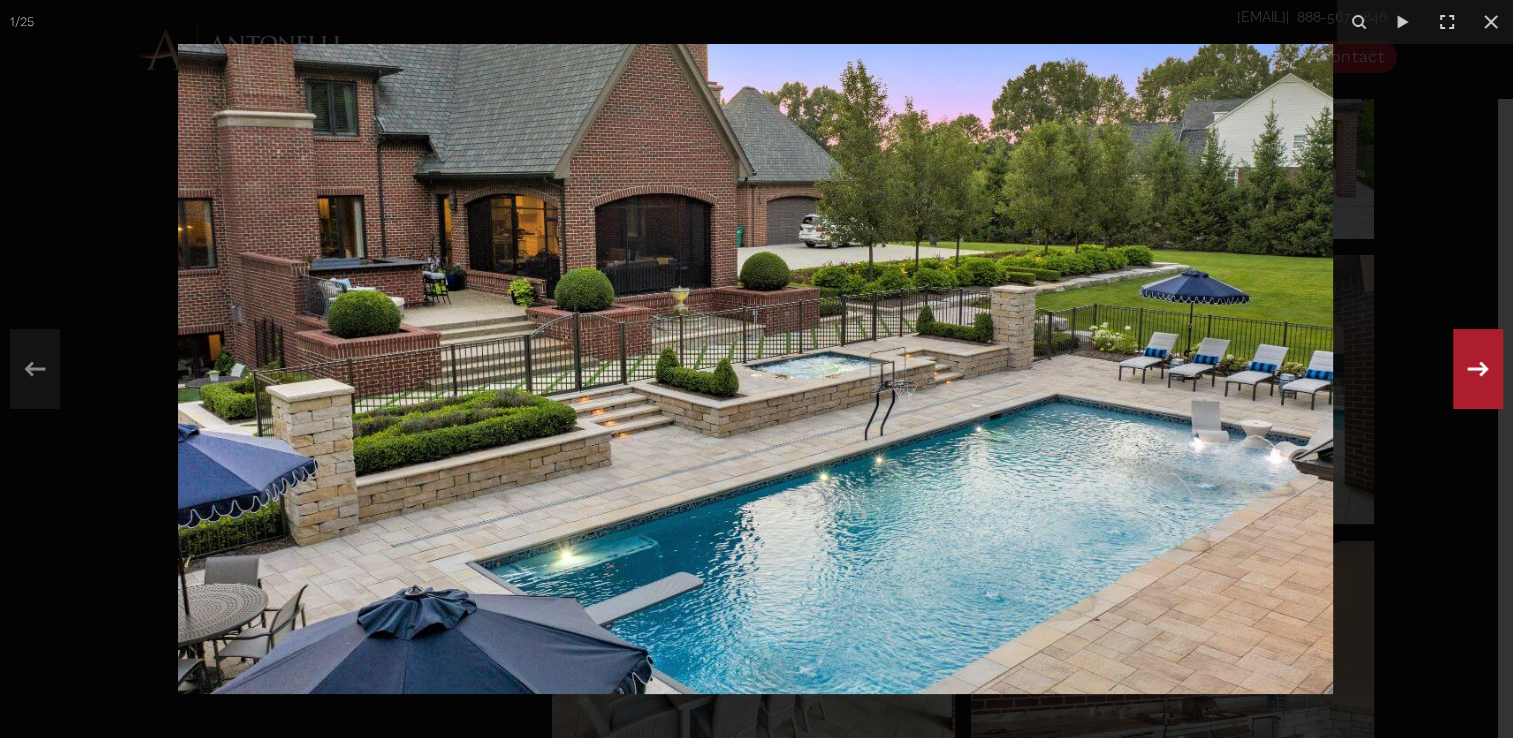 click 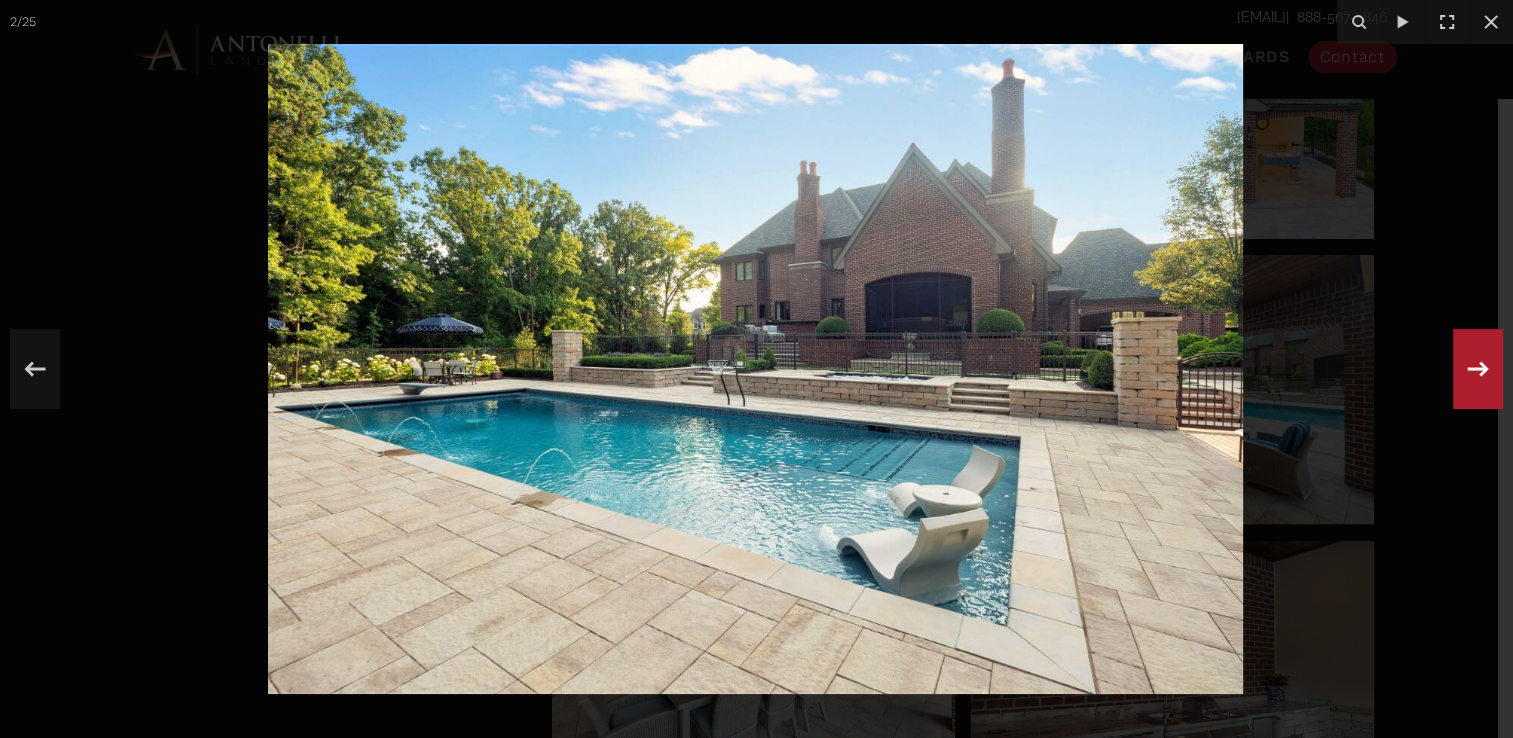 click 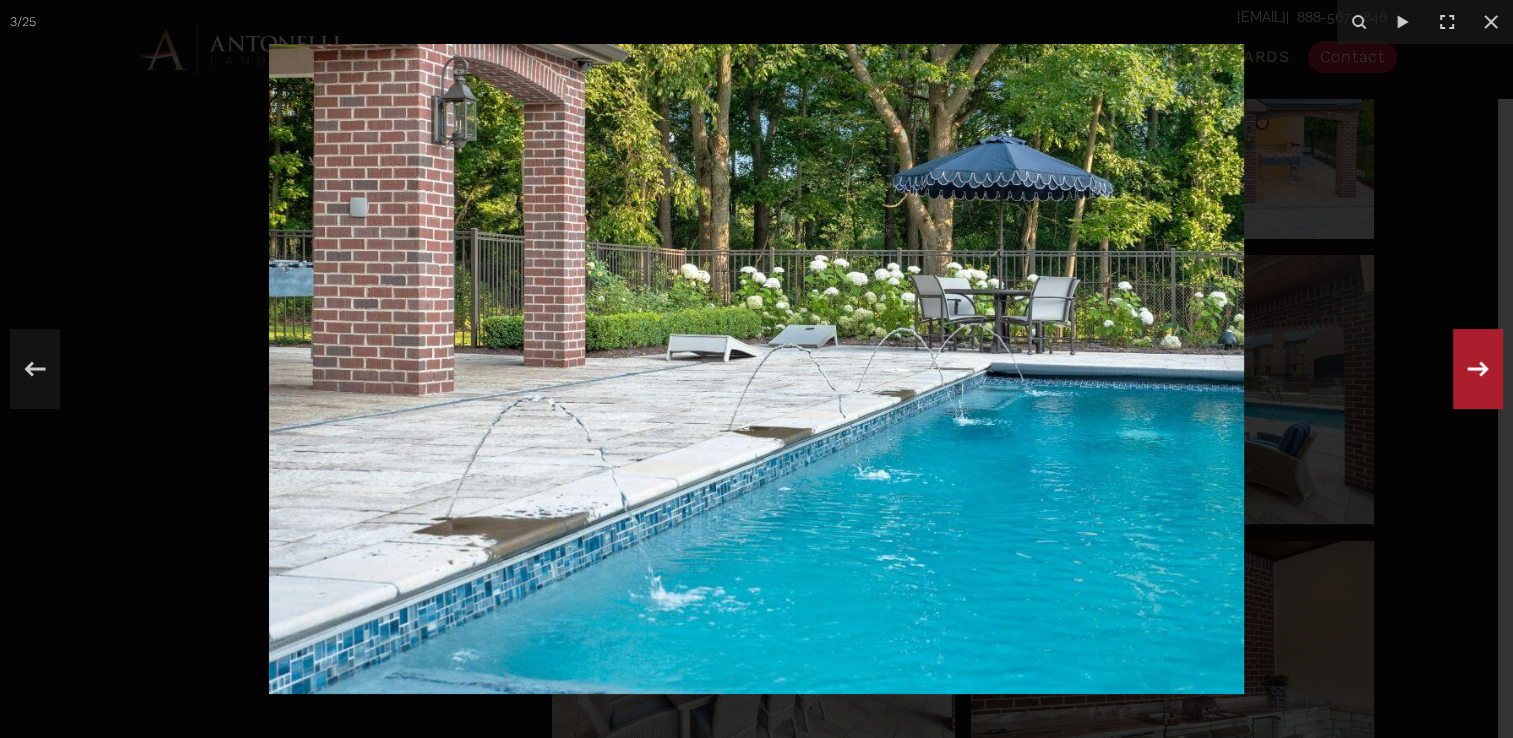 click 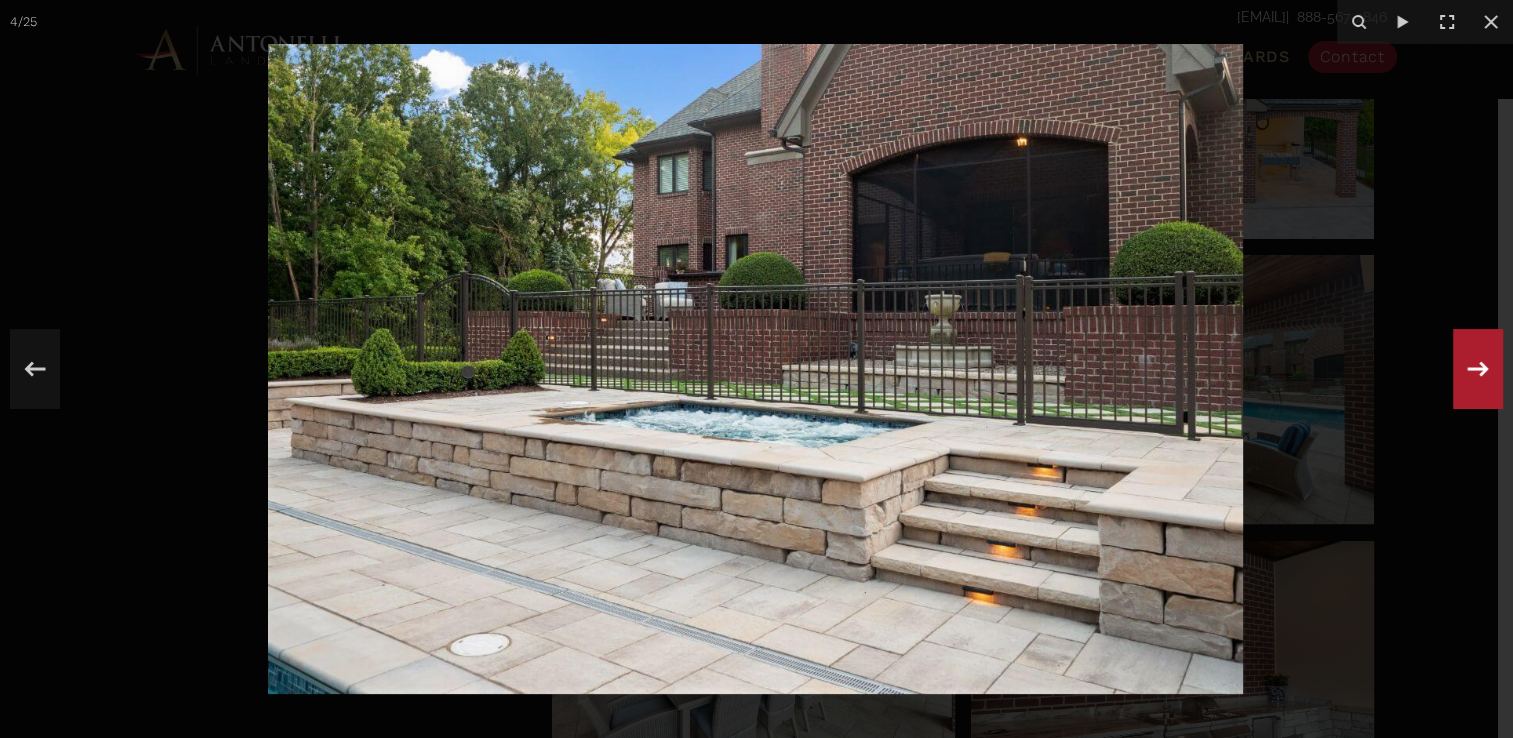click 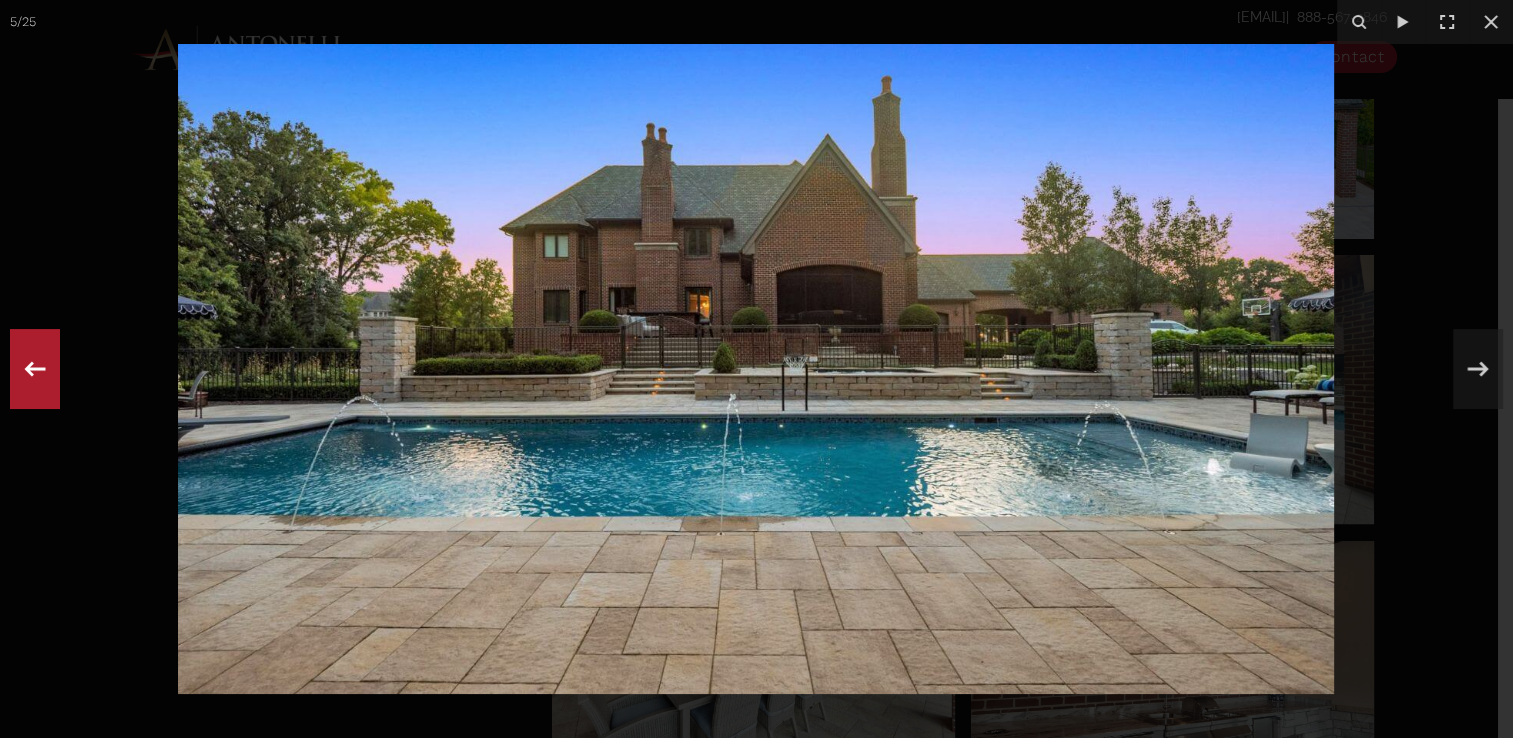 click 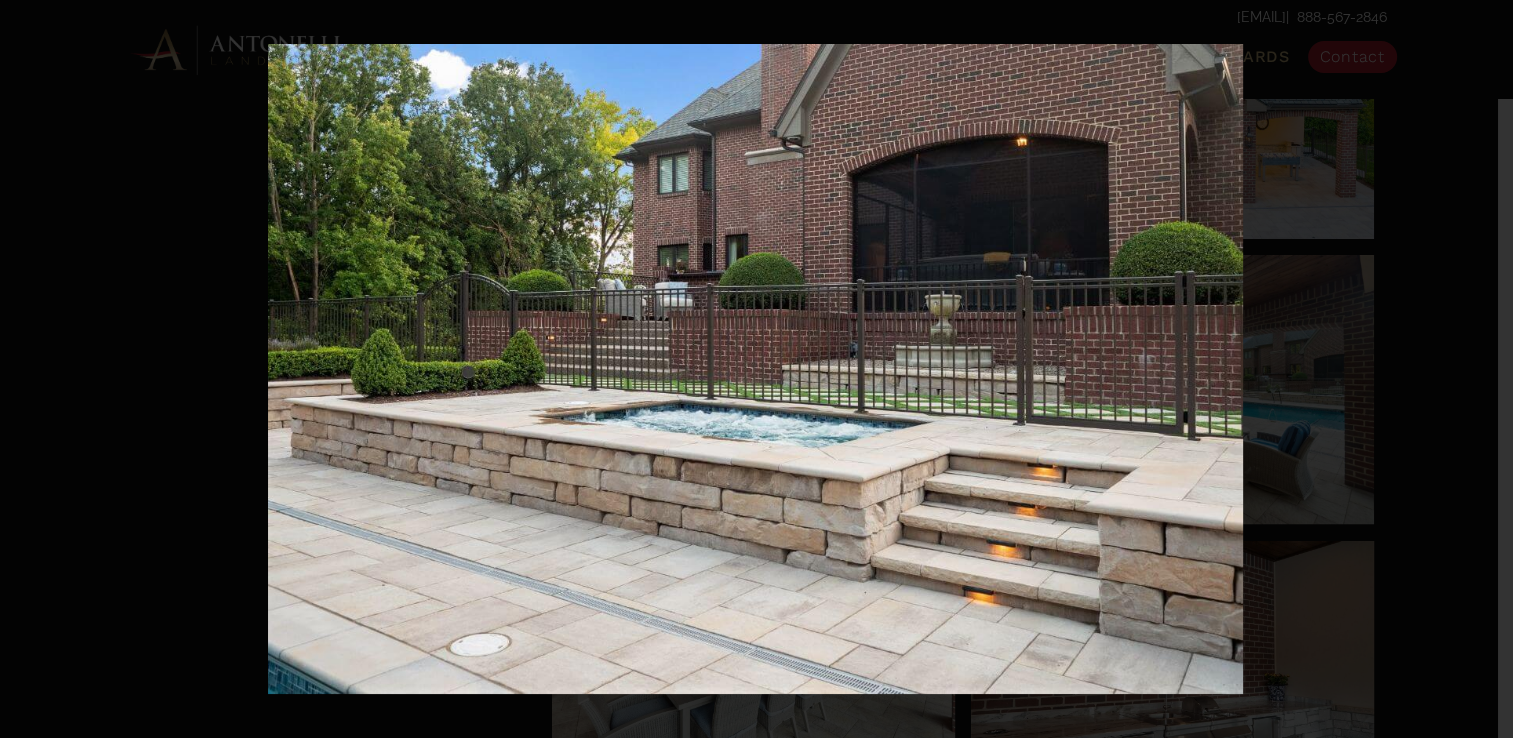 click on "4  /  25" at bounding box center (756, 369) 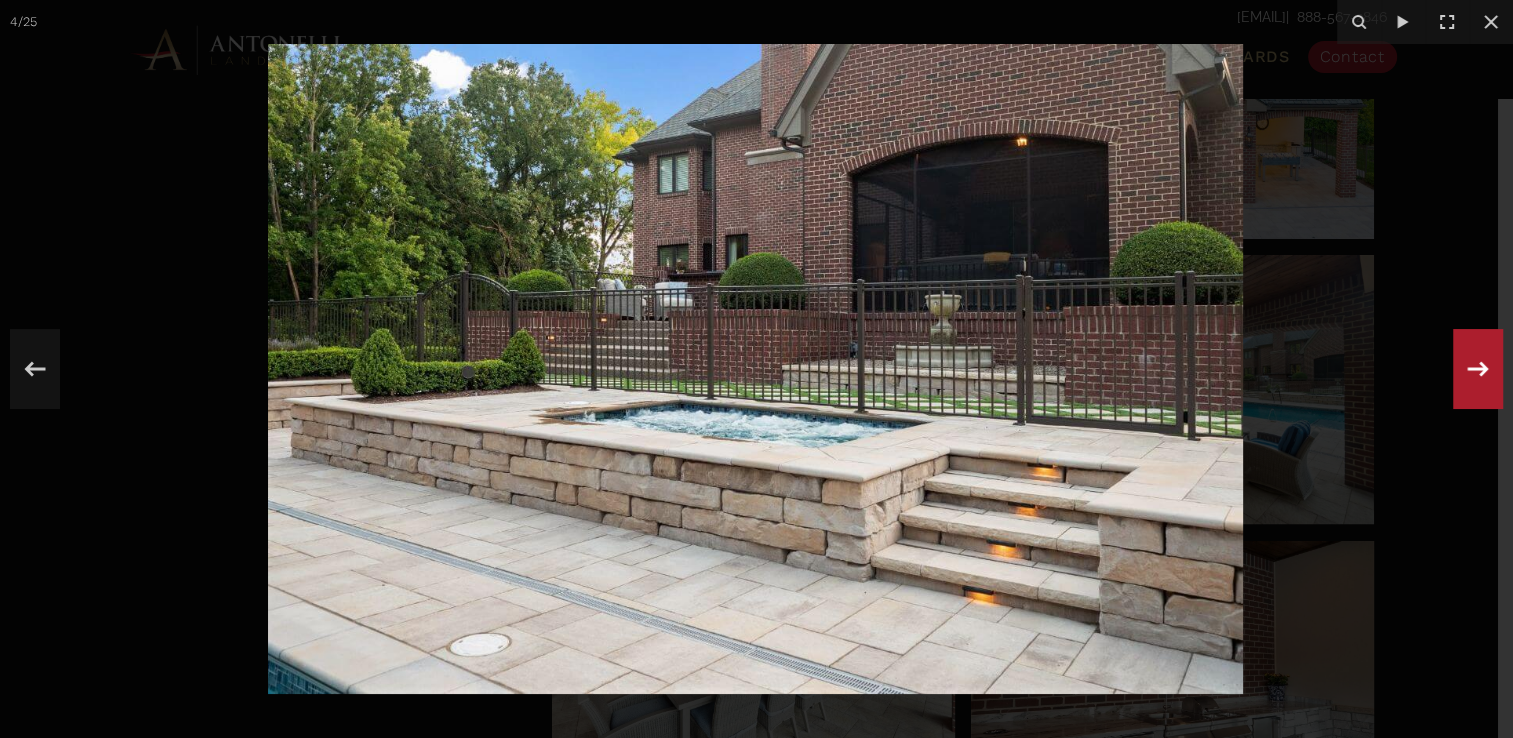 click 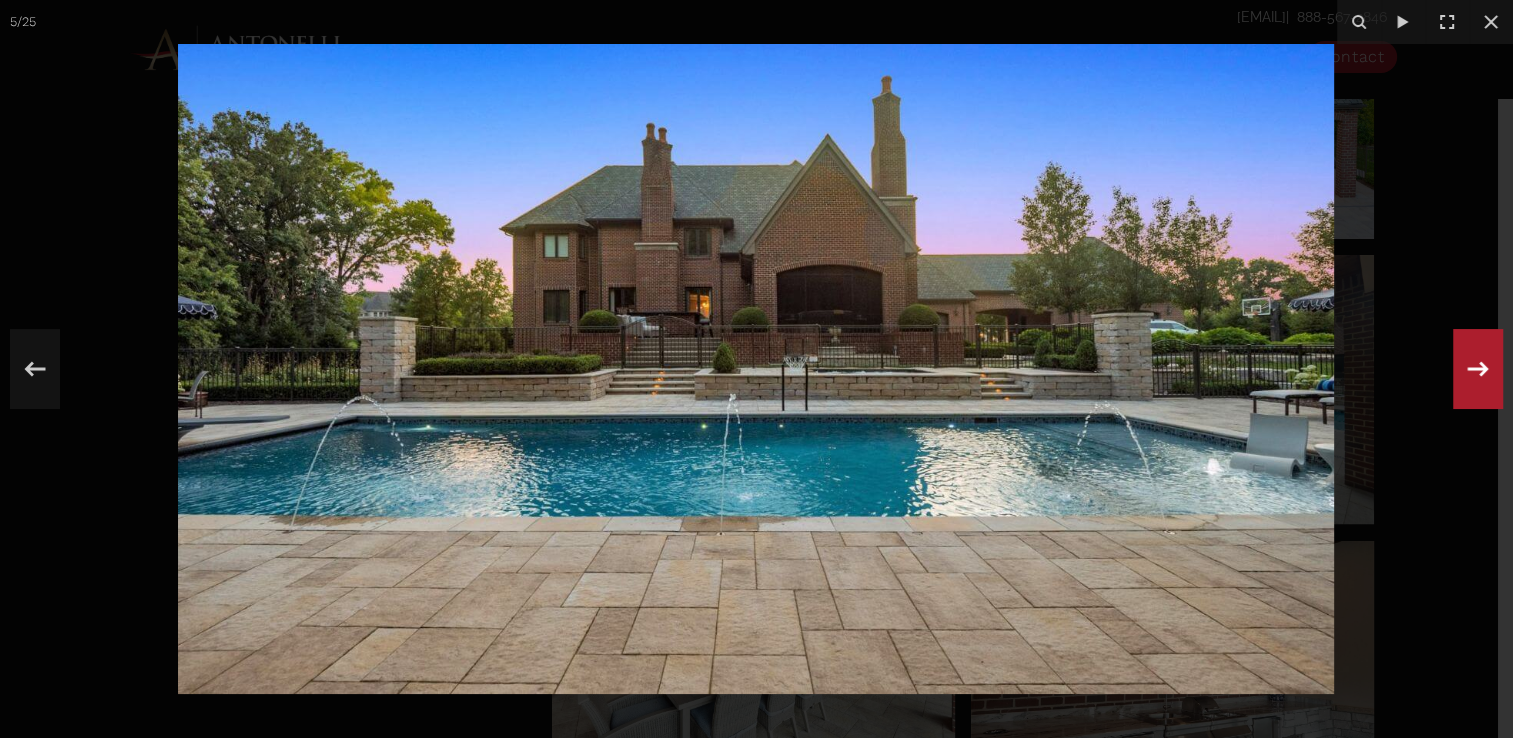 click 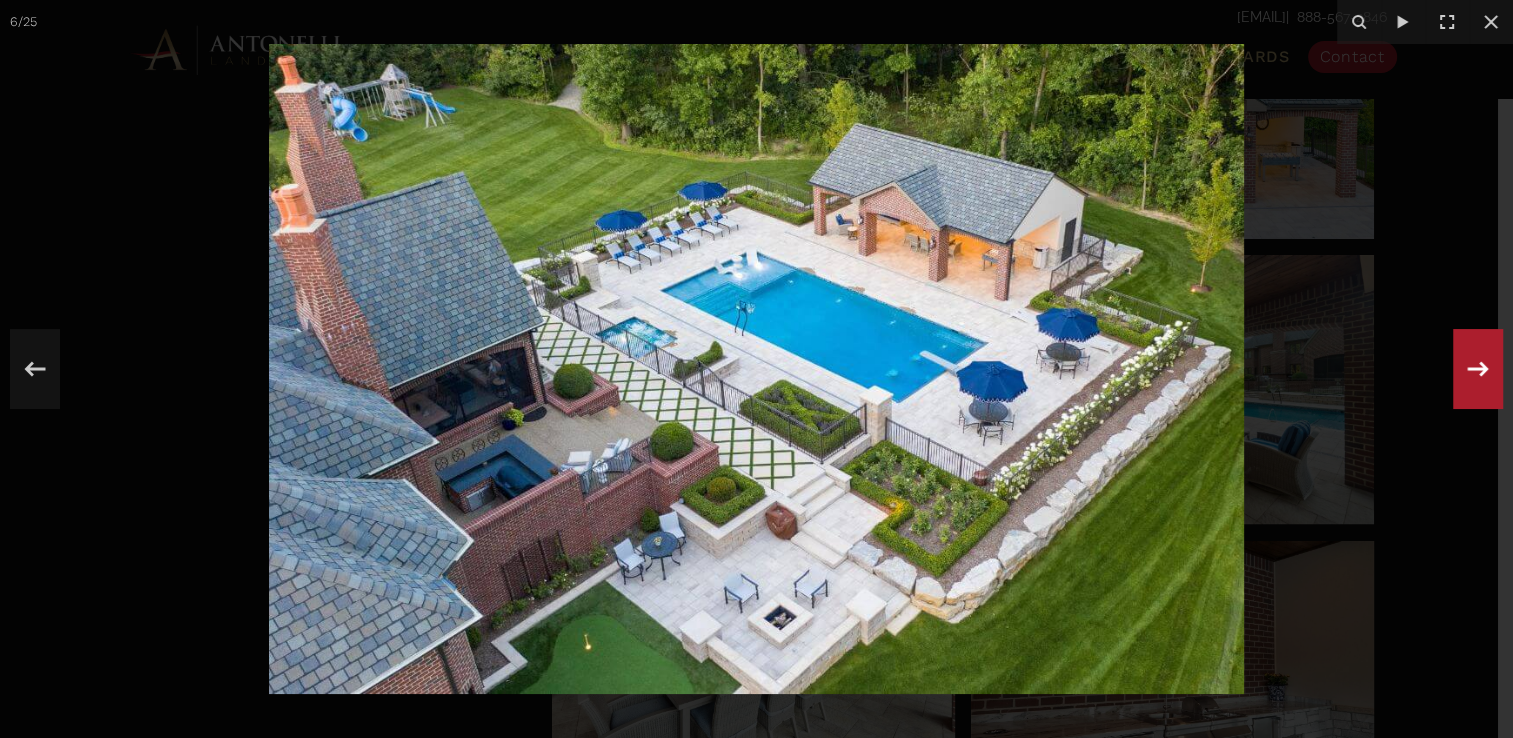 click 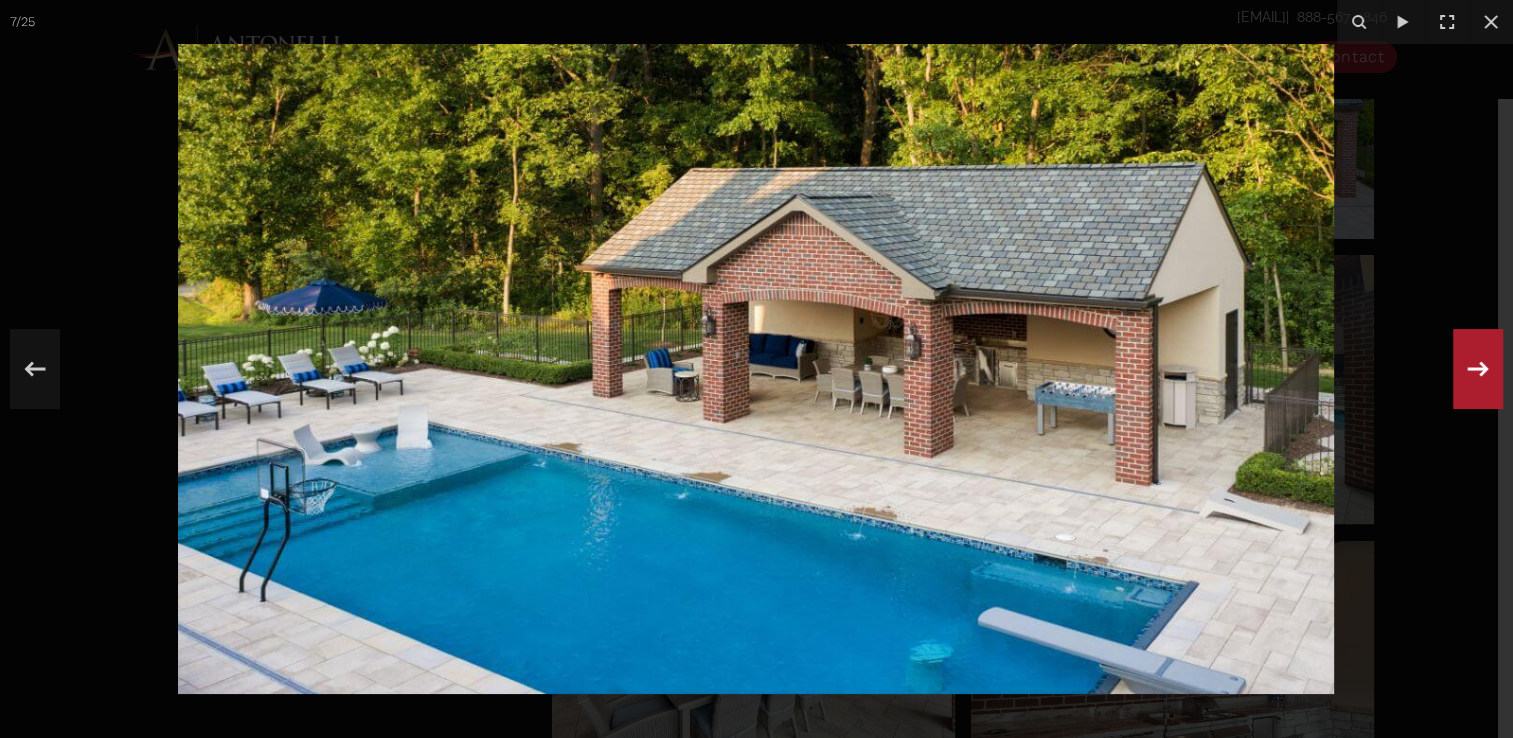 click 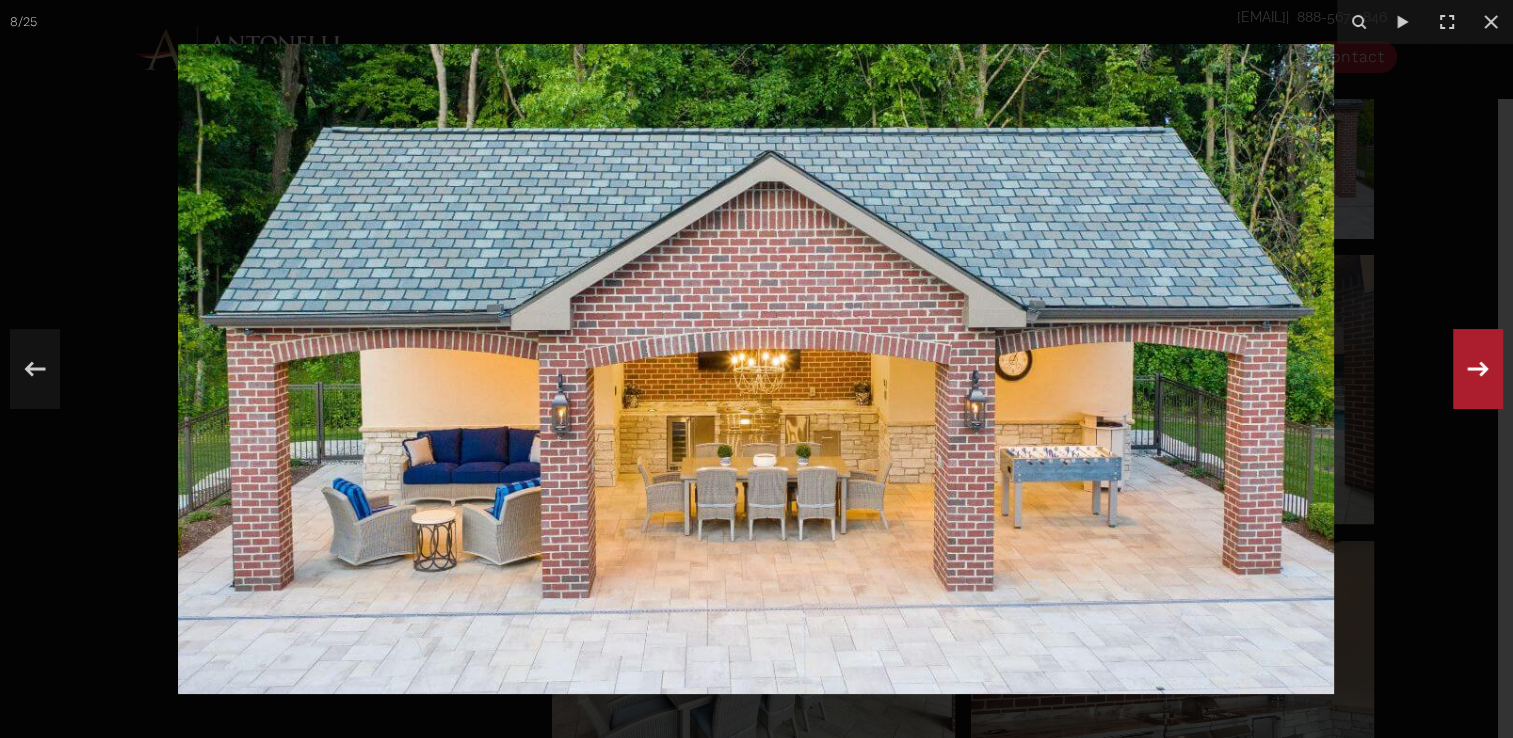 click 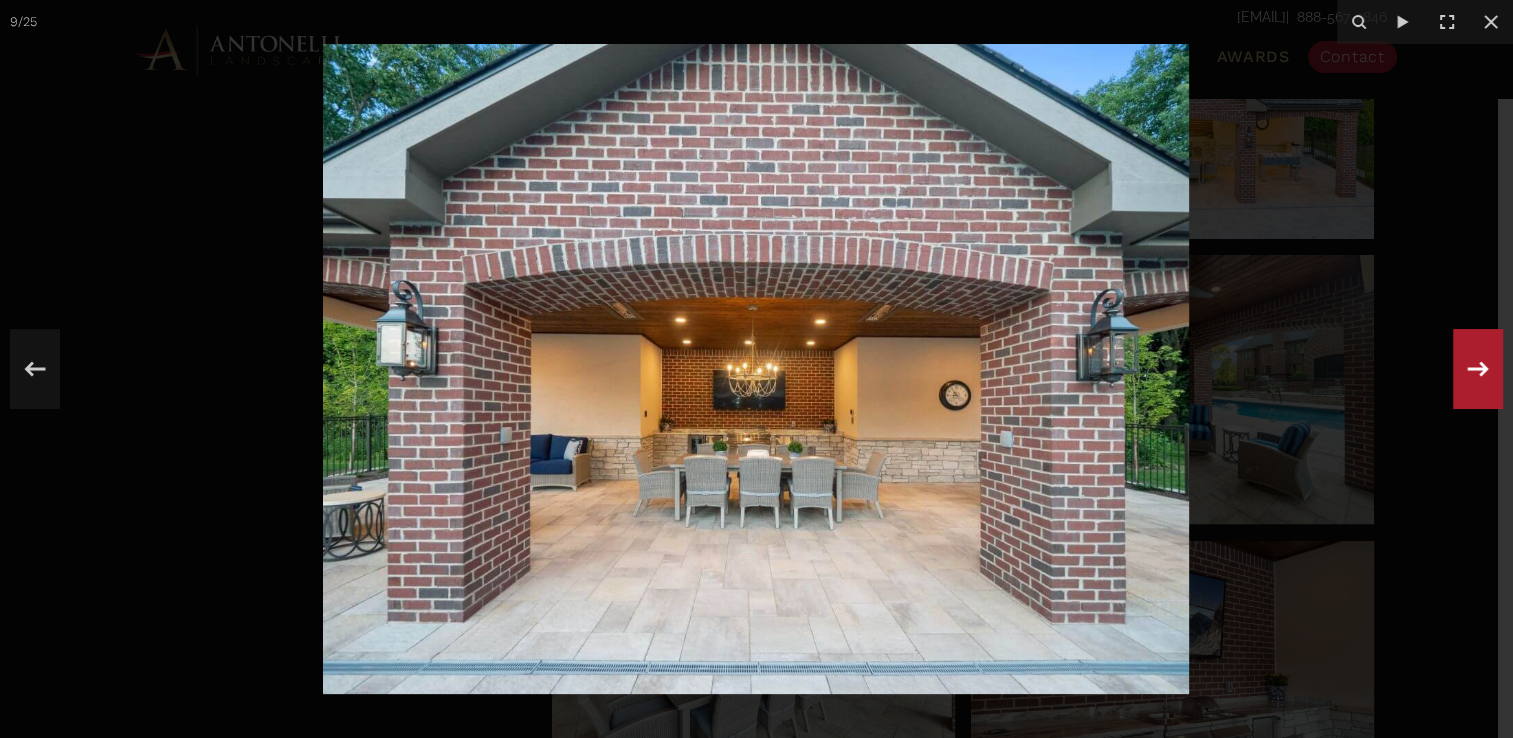 click 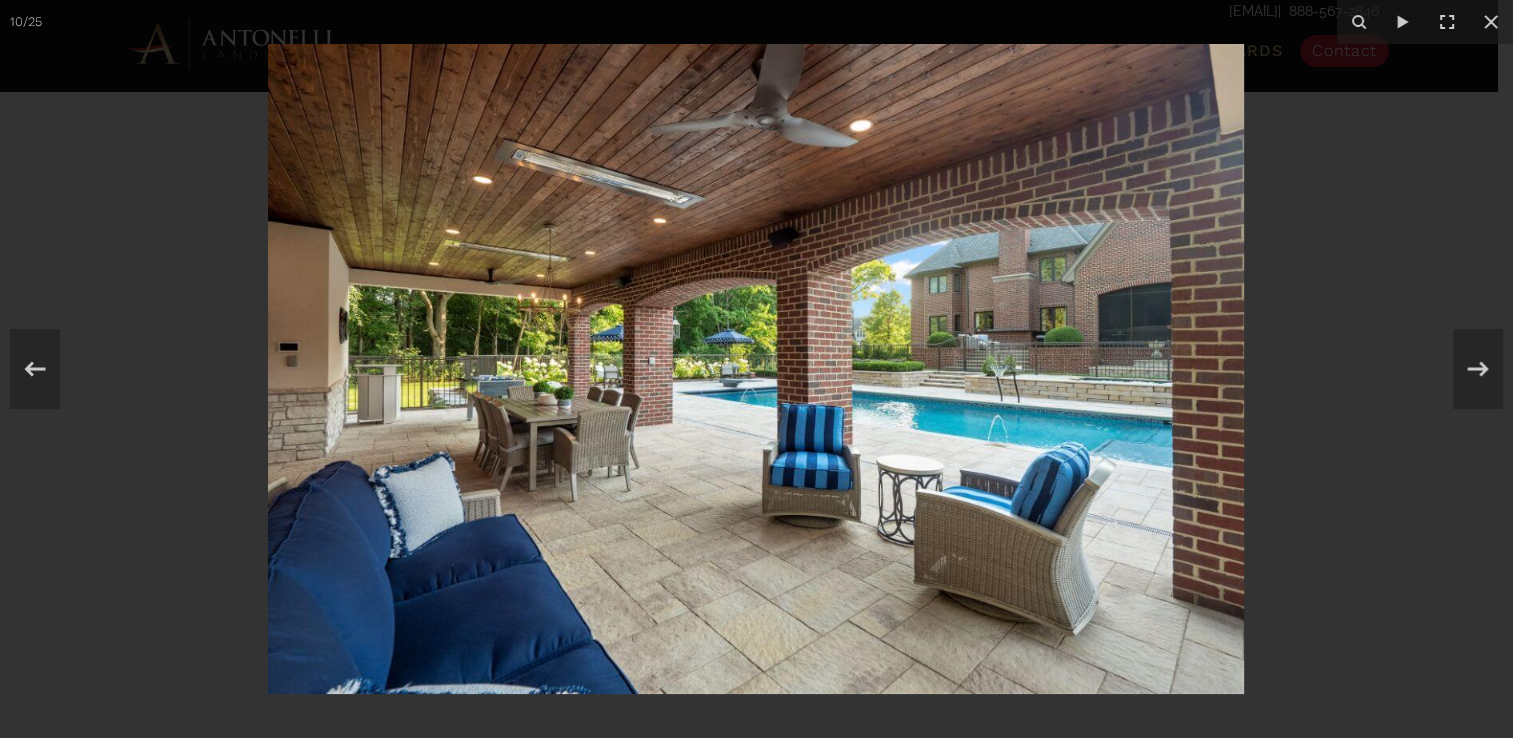 scroll, scrollTop: 0, scrollLeft: 0, axis: both 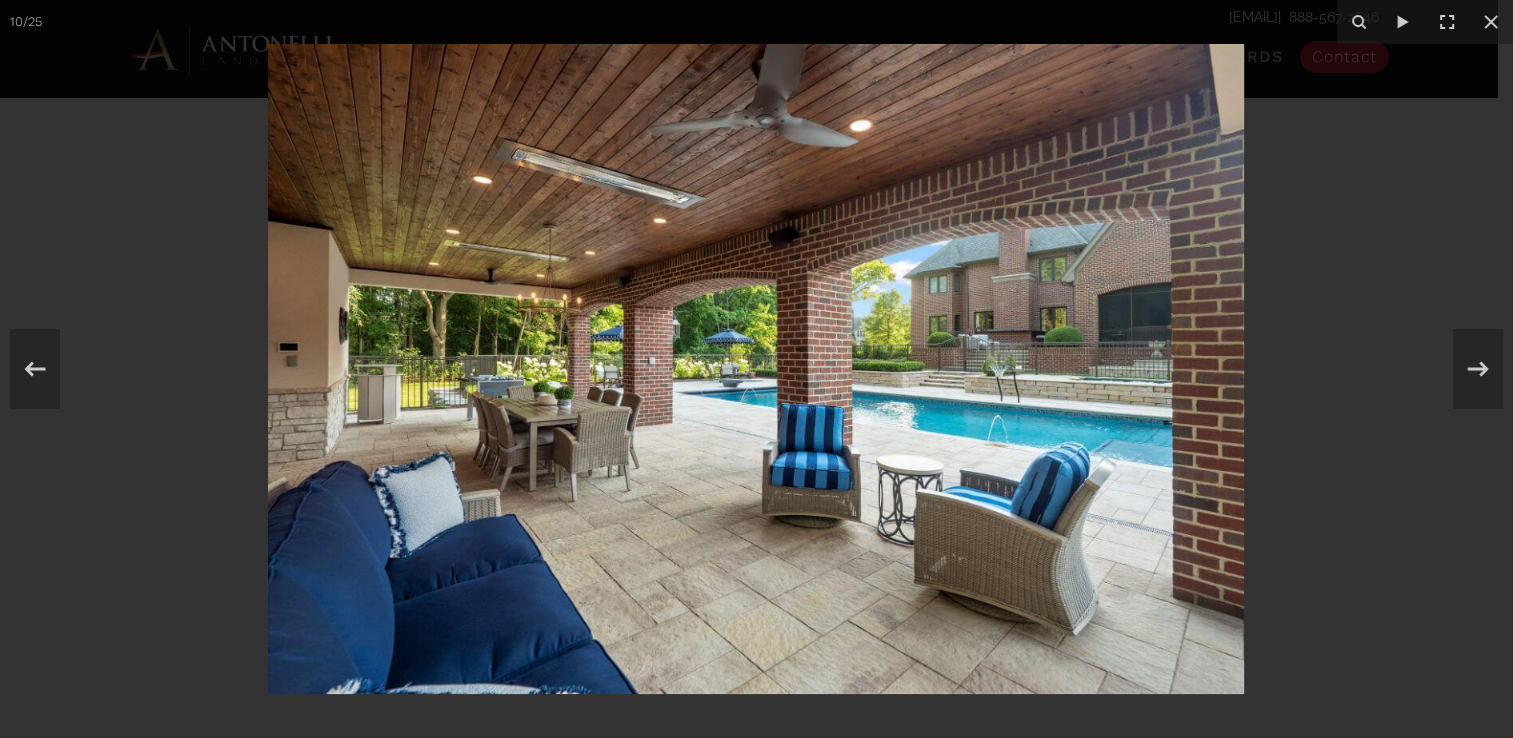click at bounding box center (756, 369) 